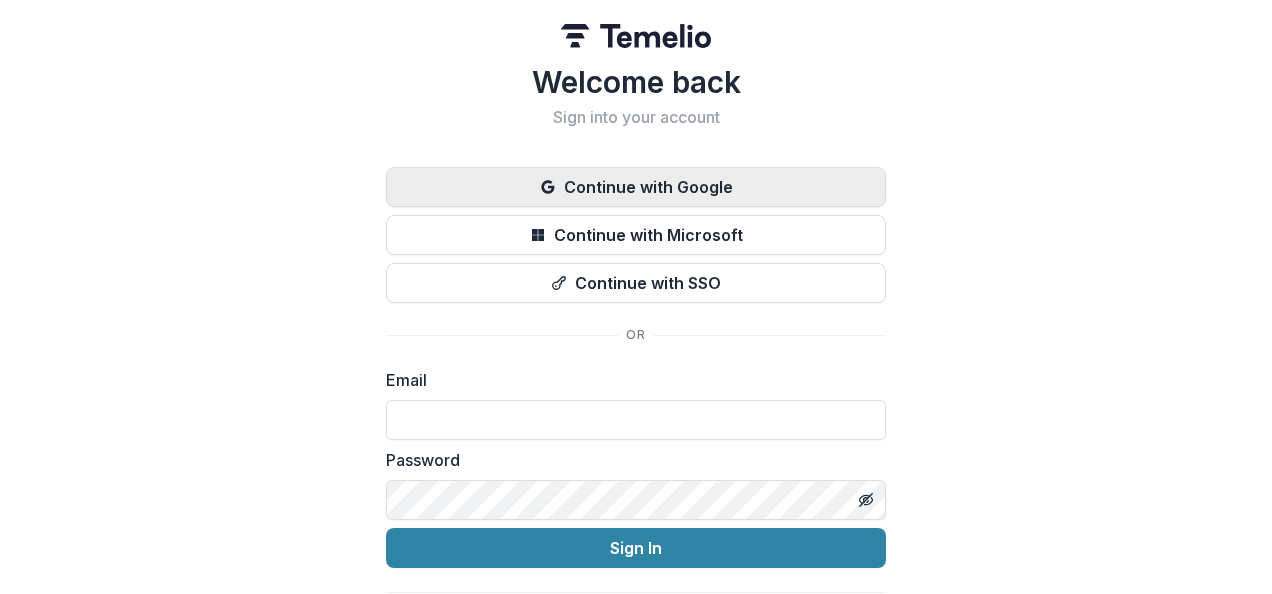 scroll, scrollTop: 0, scrollLeft: 0, axis: both 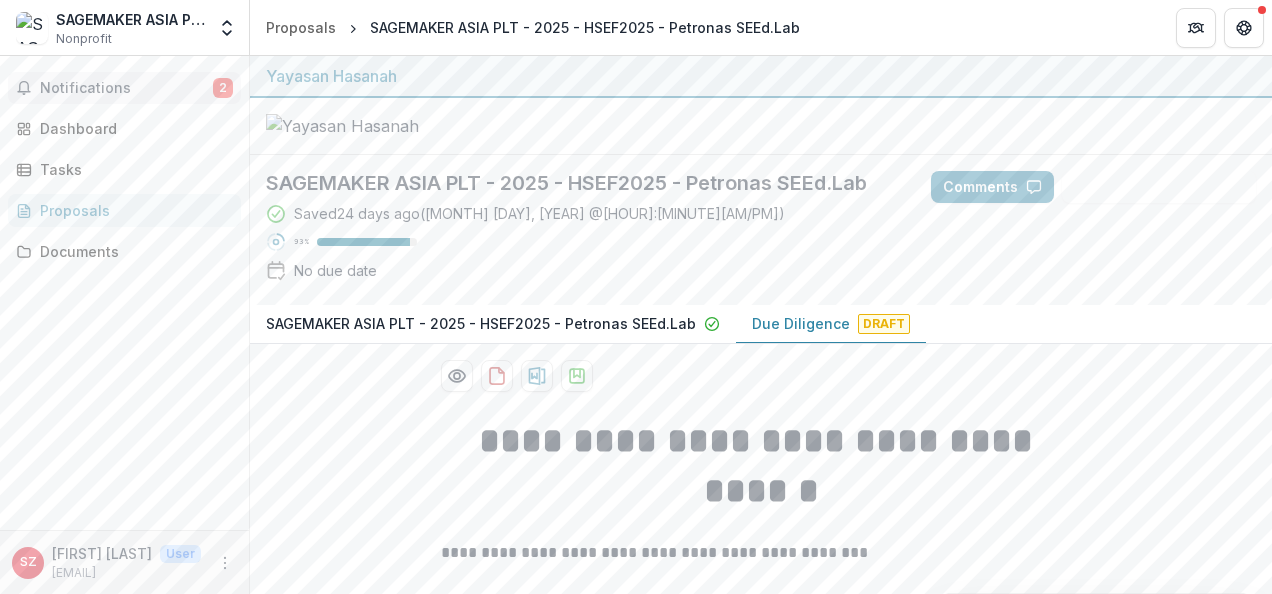 click on "Notifications" at bounding box center (126, 88) 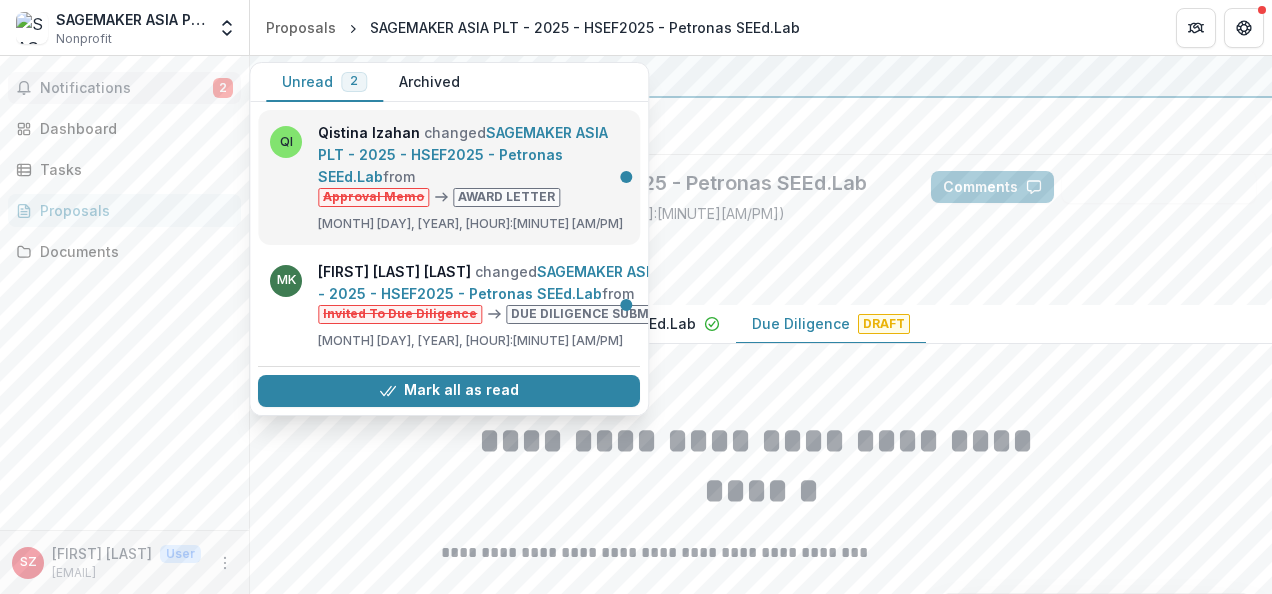 click on "SAGEMAKER ASIA PLT - 2025 - HSEF2025 - Petronas SEEd.Lab" at bounding box center [463, 154] 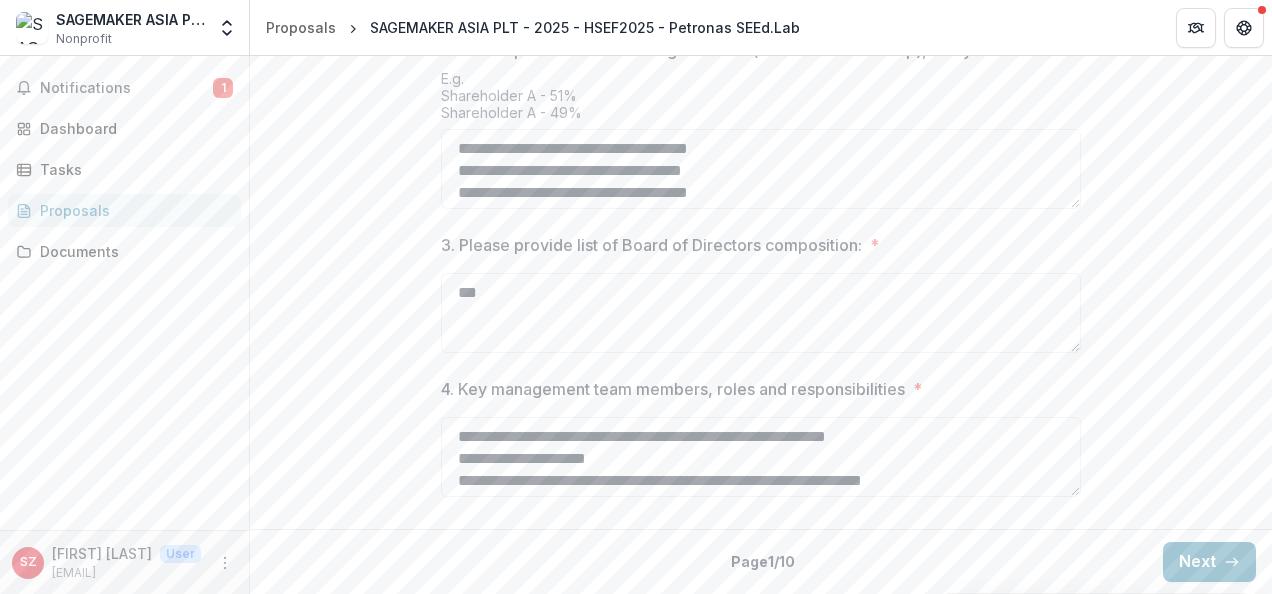 scroll, scrollTop: 1055, scrollLeft: 0, axis: vertical 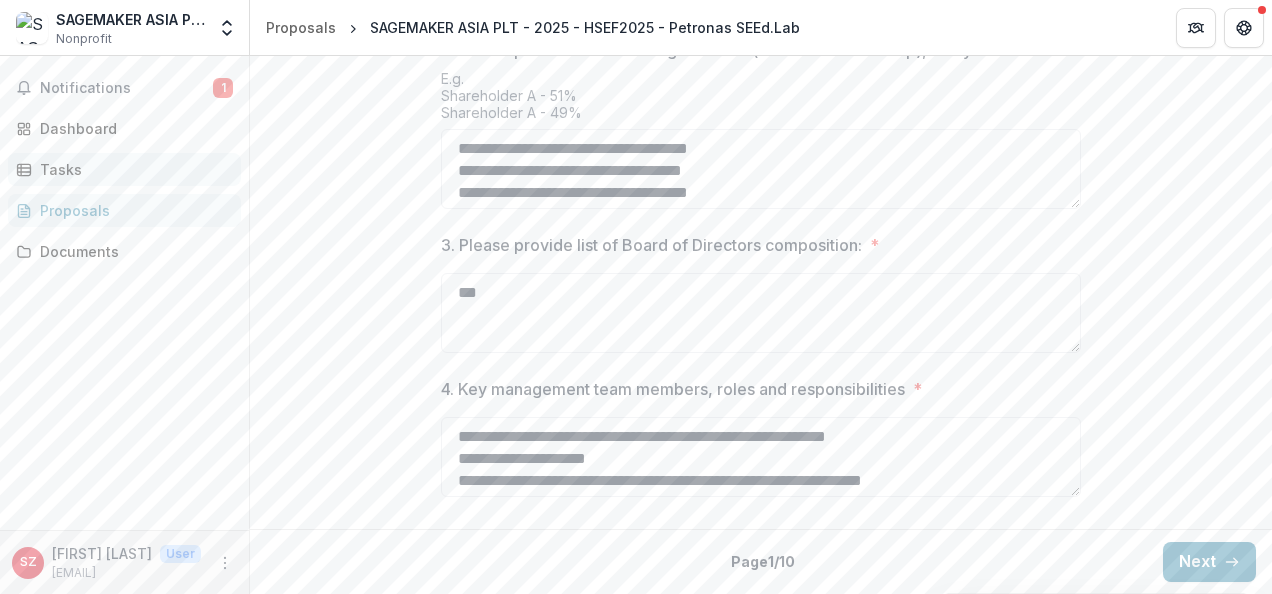 click on "Tasks" at bounding box center [132, 169] 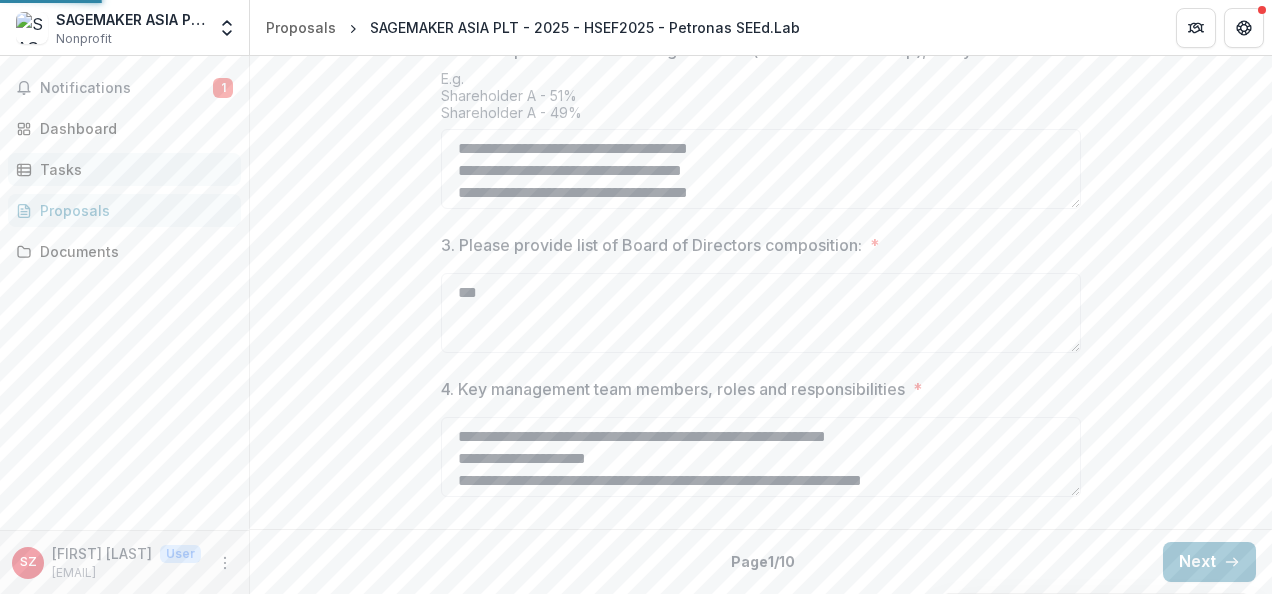 scroll, scrollTop: 0, scrollLeft: 0, axis: both 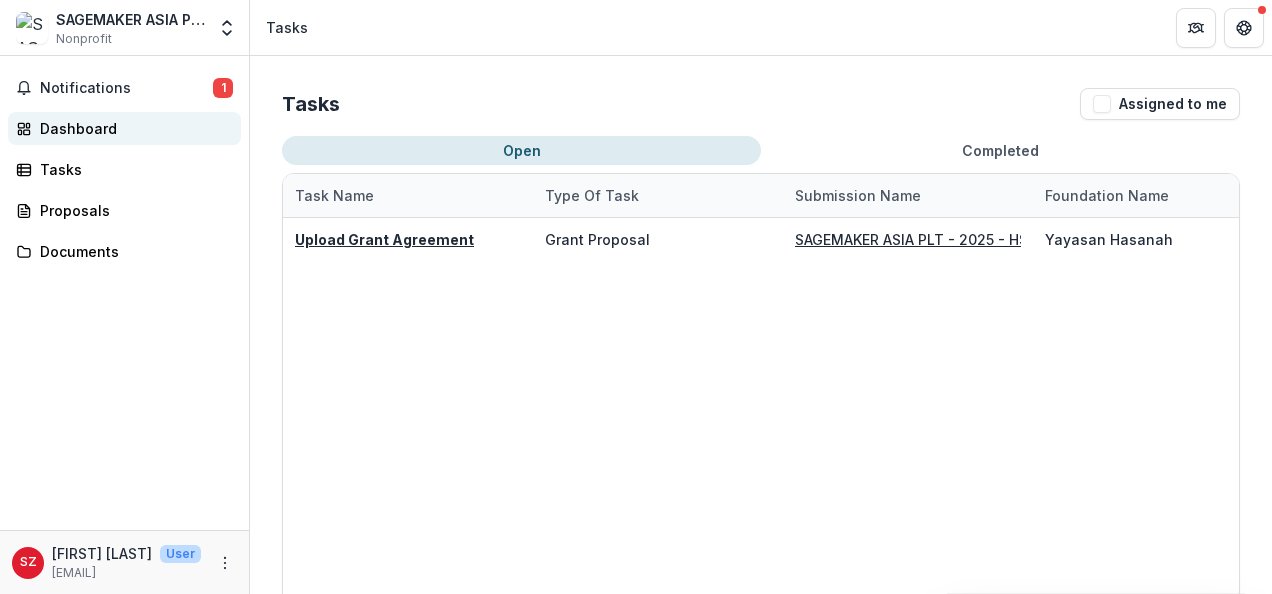 click on "Dashboard" at bounding box center [132, 128] 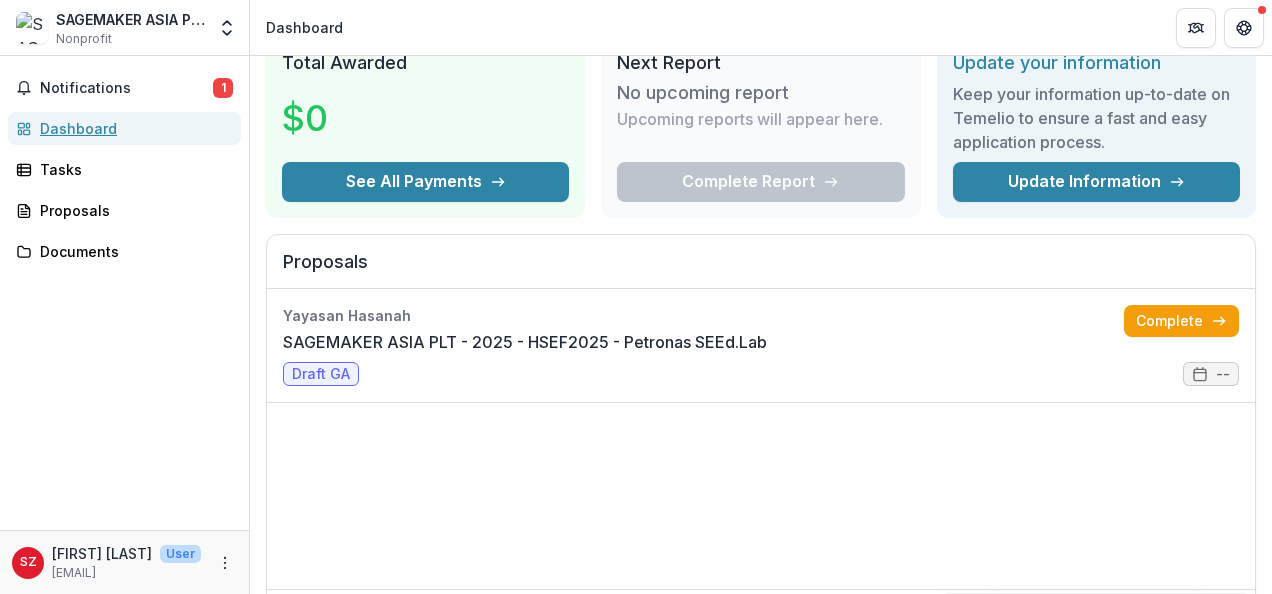 scroll, scrollTop: 89, scrollLeft: 0, axis: vertical 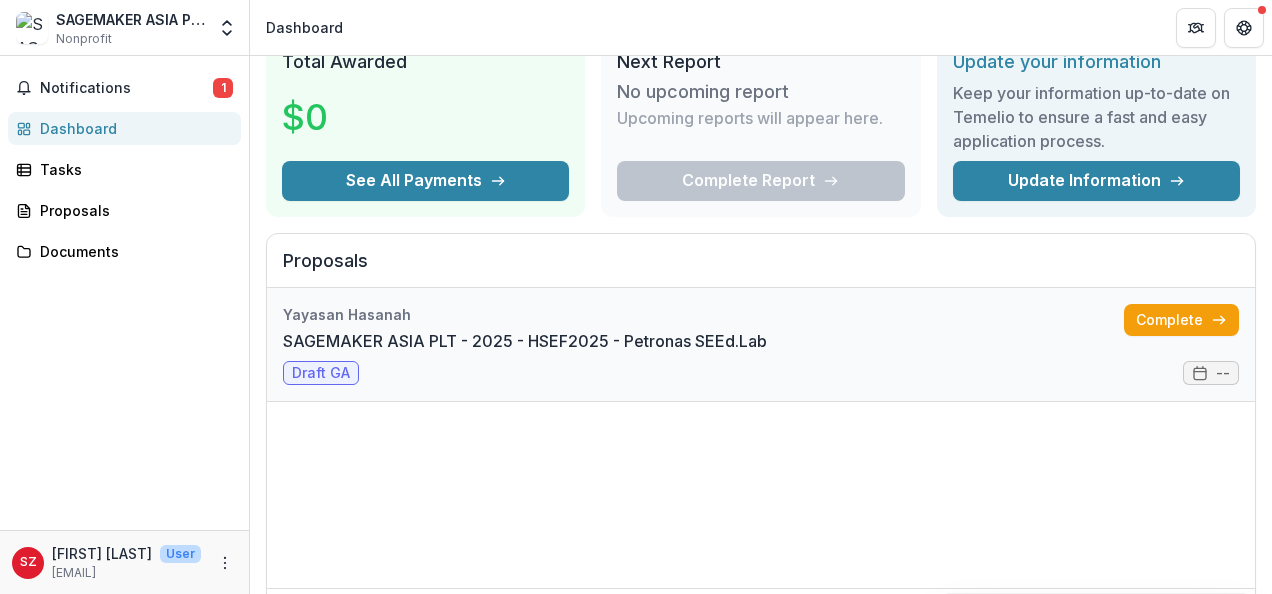 click on "SAGEMAKER ASIA PLT - 2025 - HSEF2025 - Petronas SEEd.Lab" at bounding box center (525, 341) 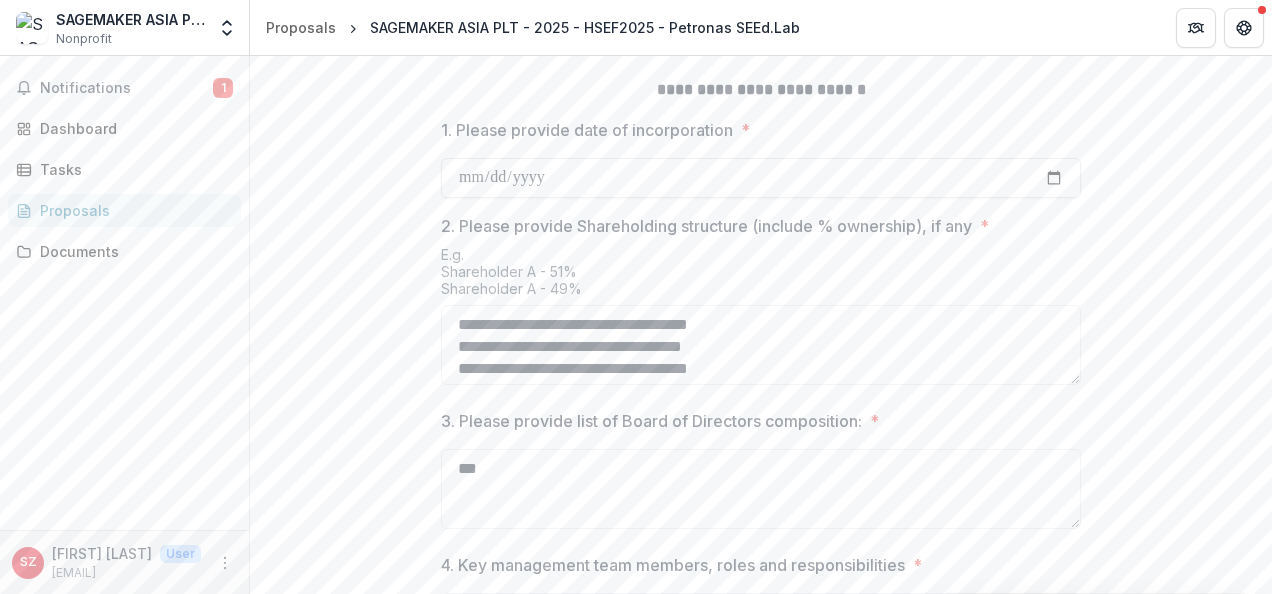 scroll, scrollTop: 1055, scrollLeft: 0, axis: vertical 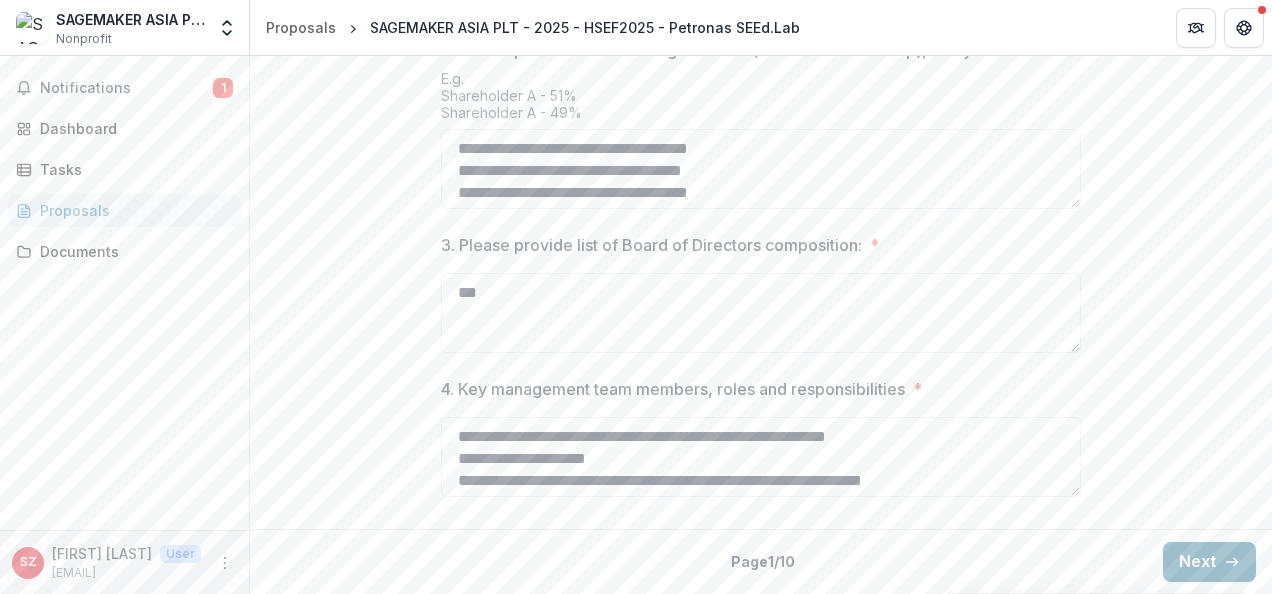click on "Next" at bounding box center (1209, 562) 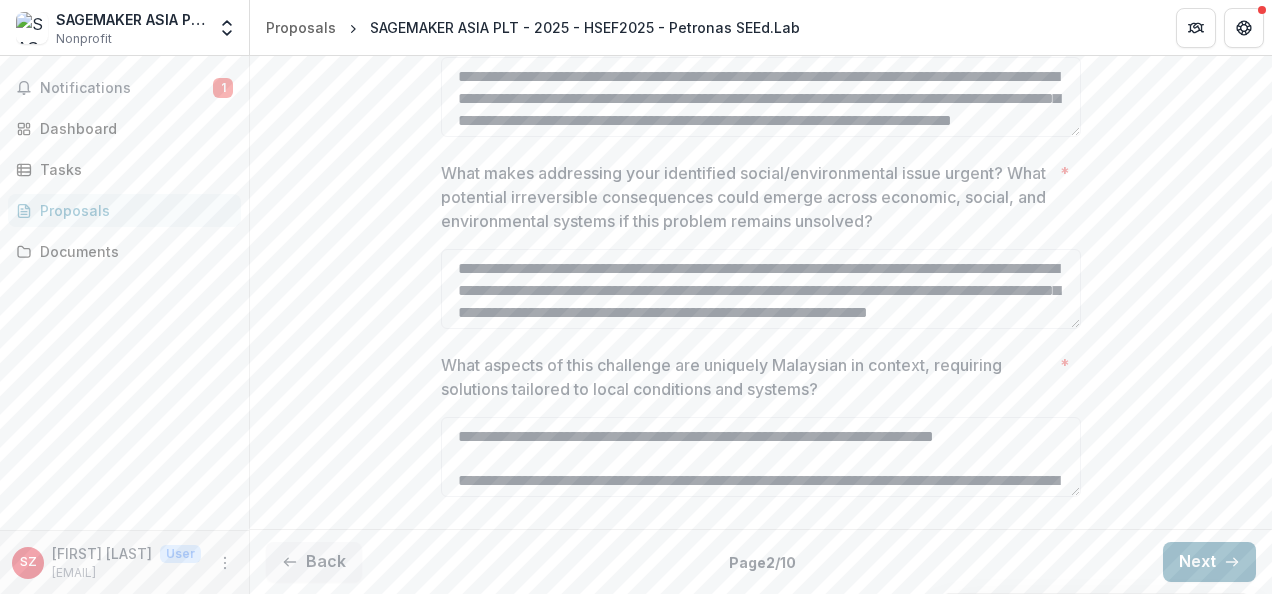 scroll, scrollTop: 976, scrollLeft: 0, axis: vertical 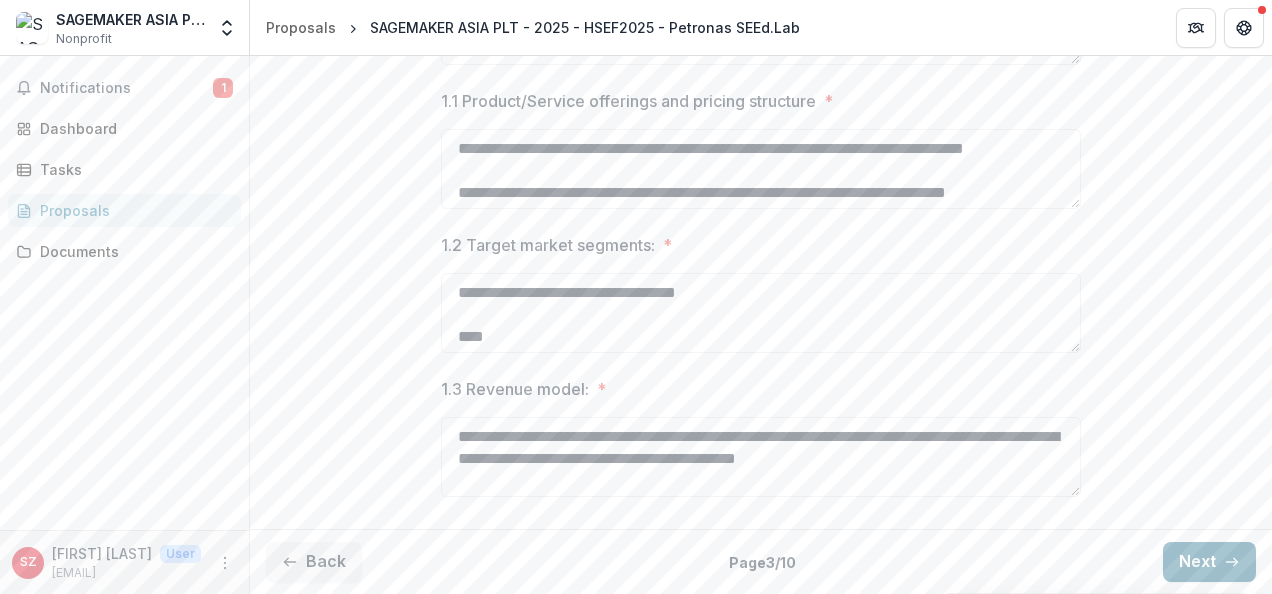 click on "Next" at bounding box center (1209, 562) 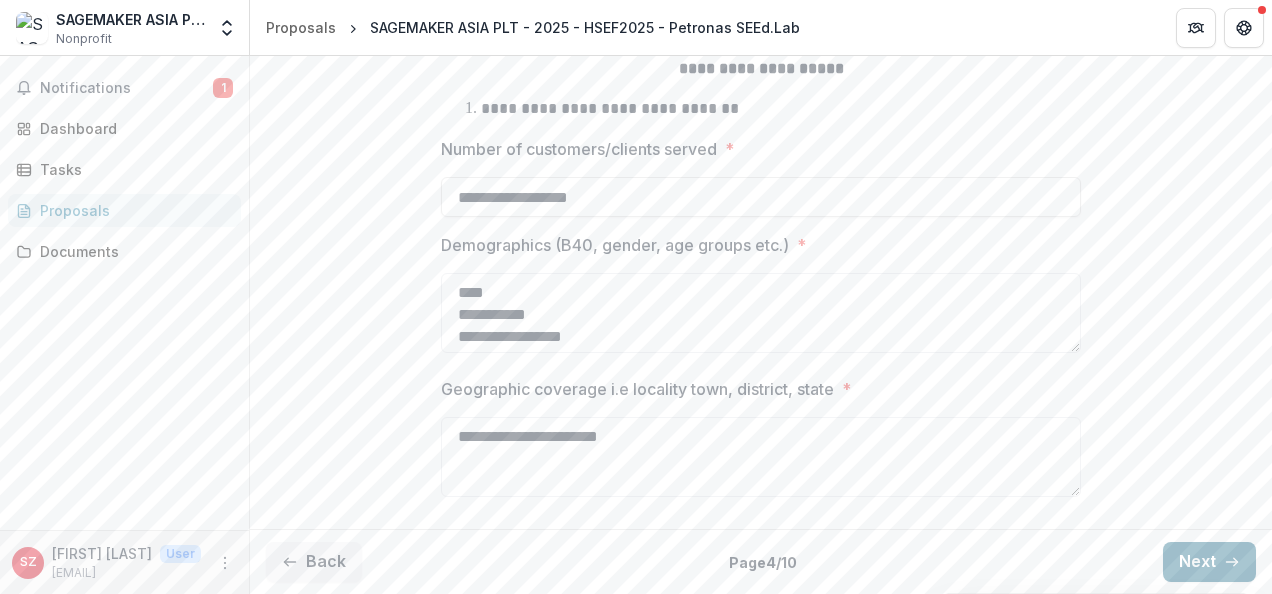 click on "Next" at bounding box center (1209, 562) 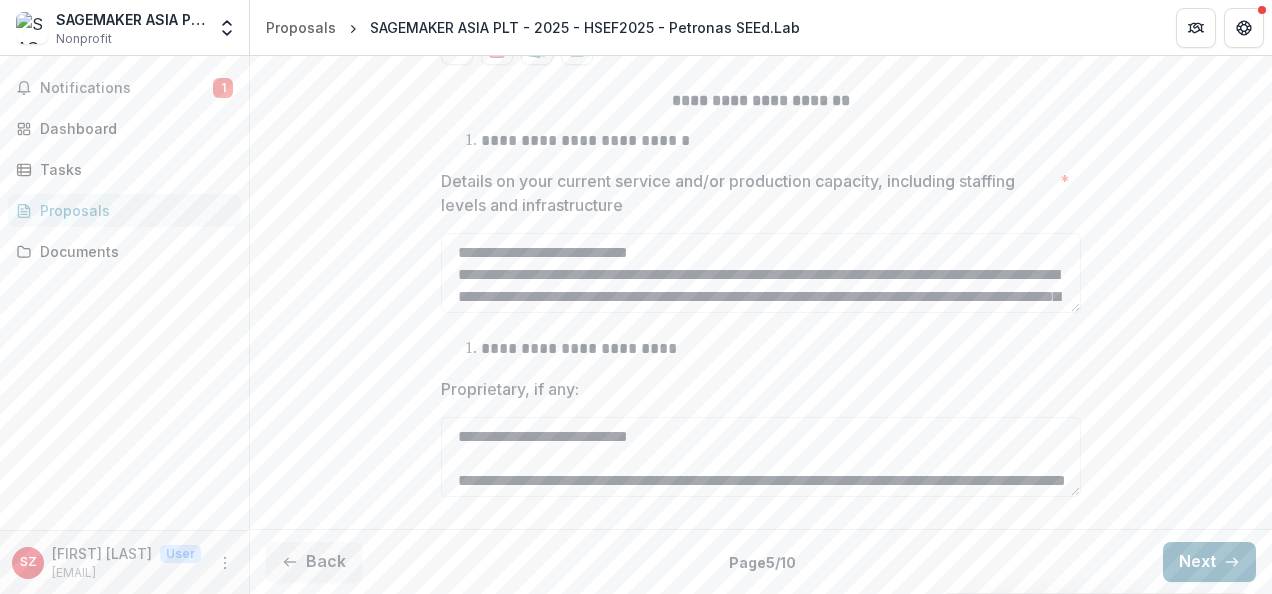click on "Next" at bounding box center (1209, 562) 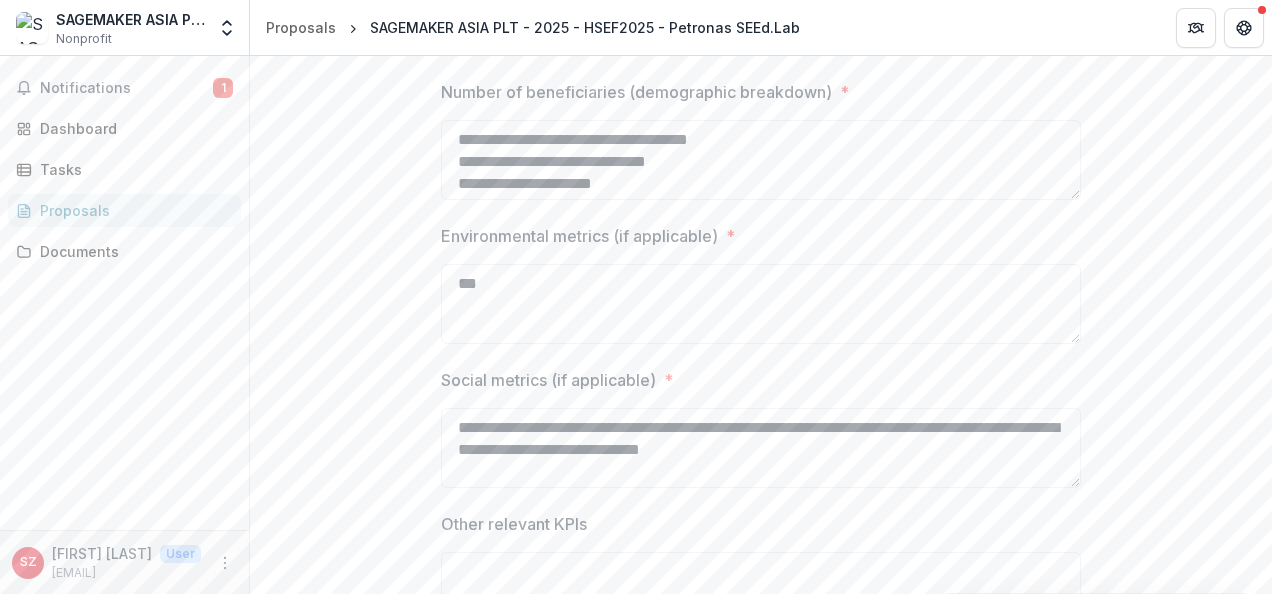 scroll, scrollTop: 1055, scrollLeft: 0, axis: vertical 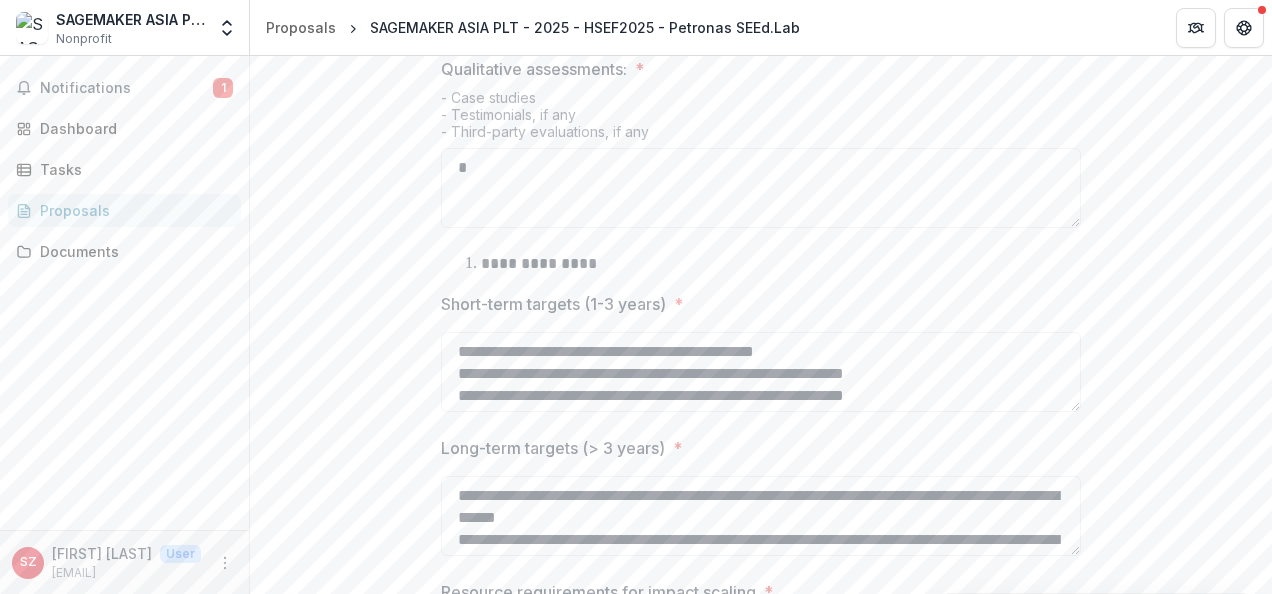 click on "**********" at bounding box center (761, 34) 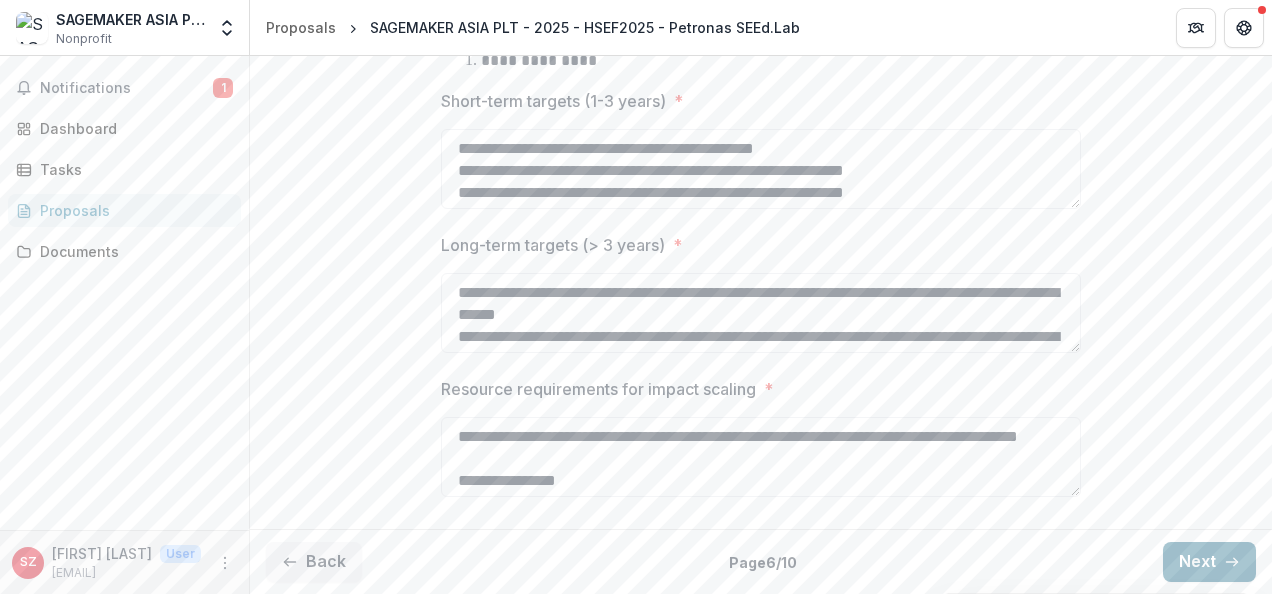 click 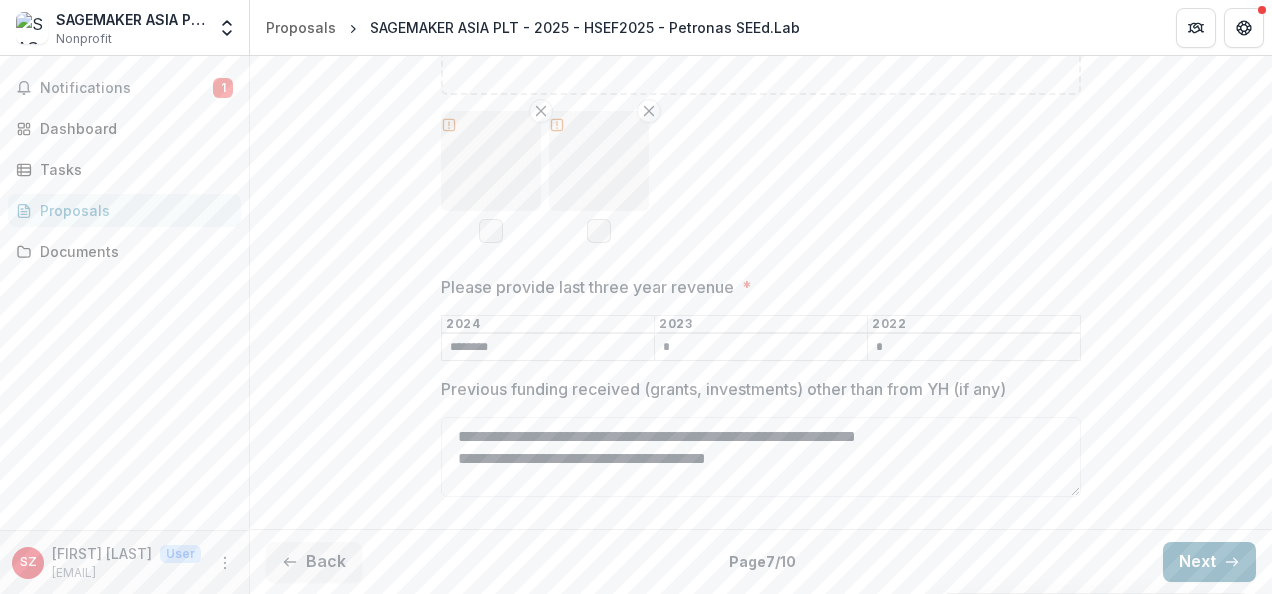 scroll, scrollTop: 608, scrollLeft: 0, axis: vertical 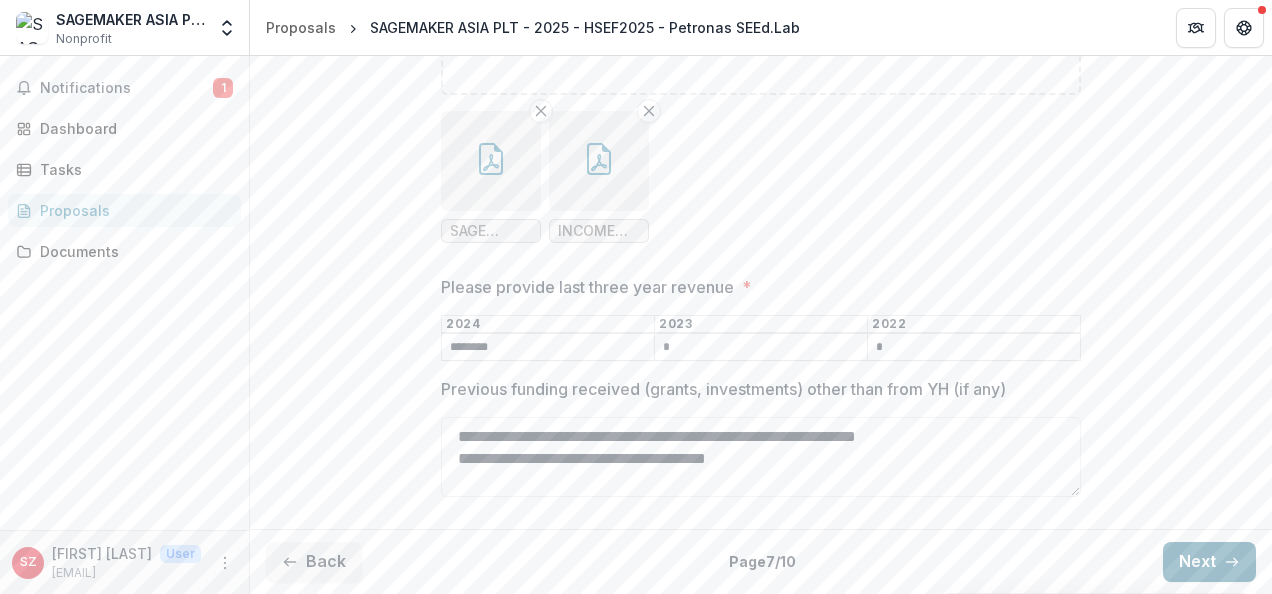click on "Next" at bounding box center [1209, 562] 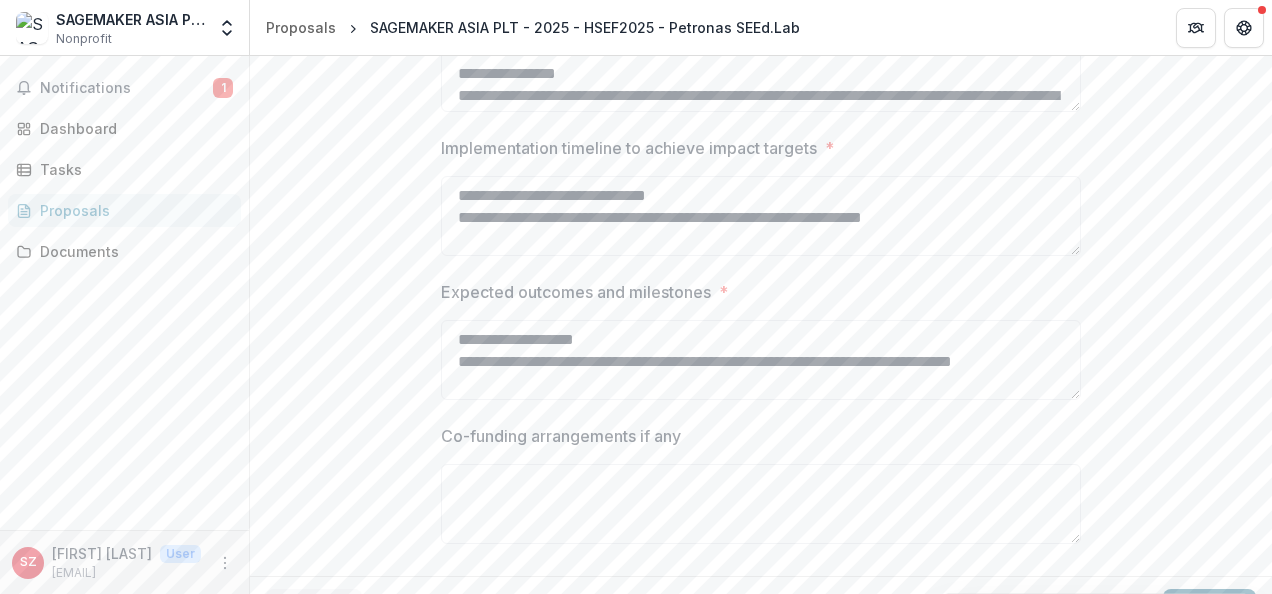 scroll, scrollTop: 744, scrollLeft: 0, axis: vertical 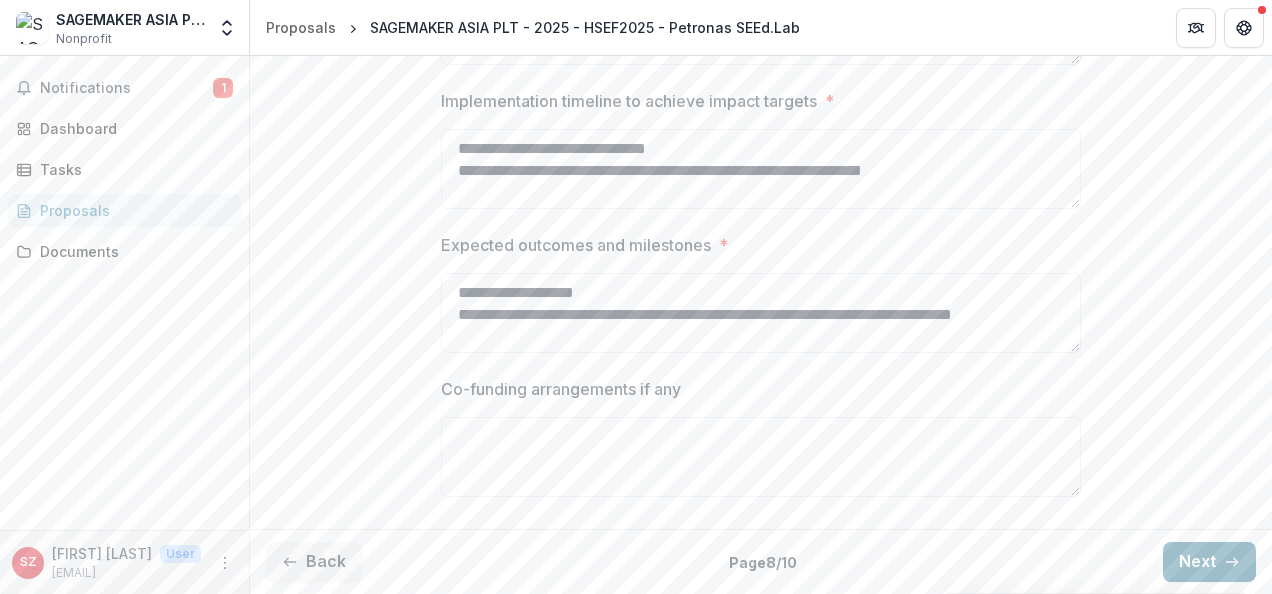 click on "Next" at bounding box center [1209, 562] 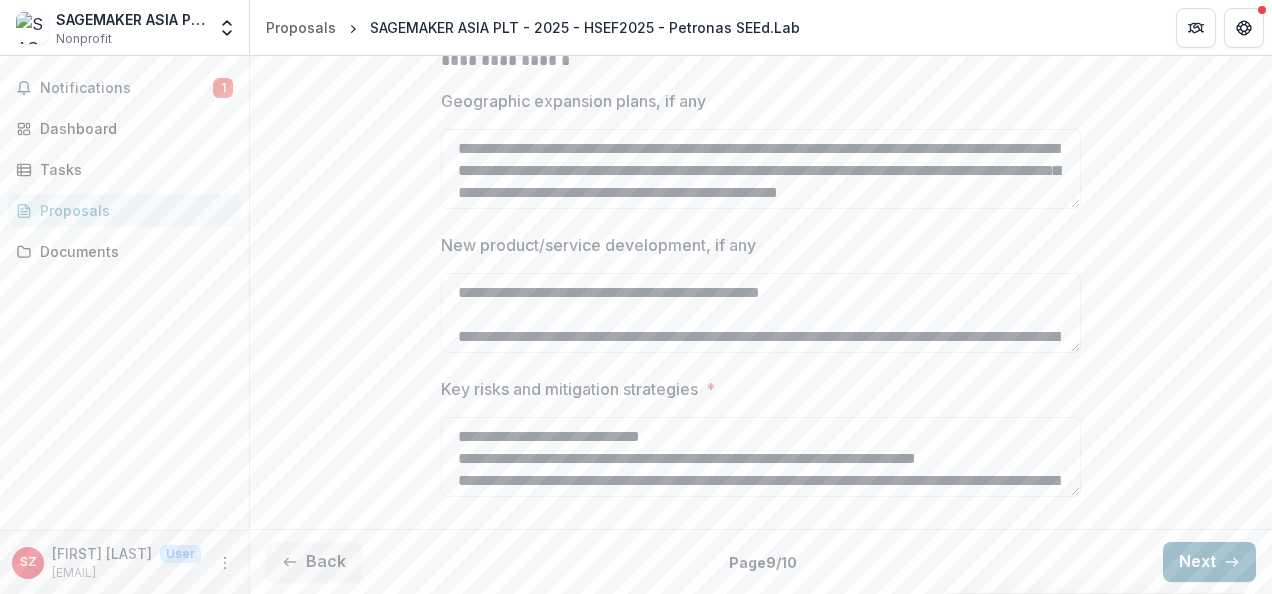 click on "Next" at bounding box center (1209, 562) 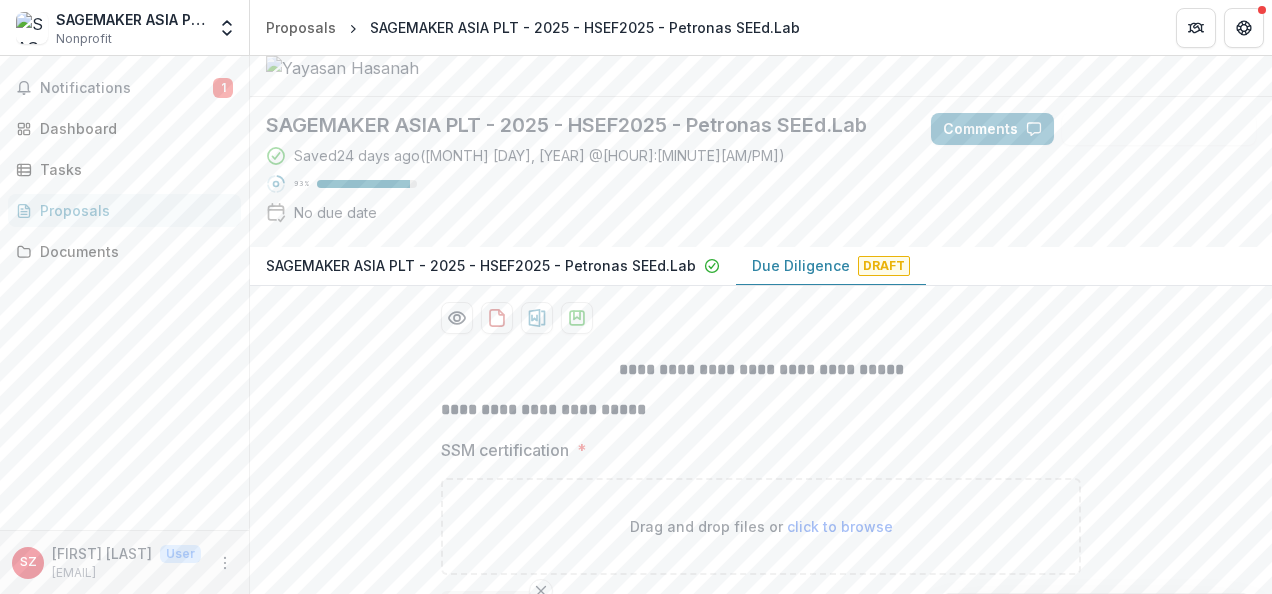 scroll, scrollTop: 0, scrollLeft: 0, axis: both 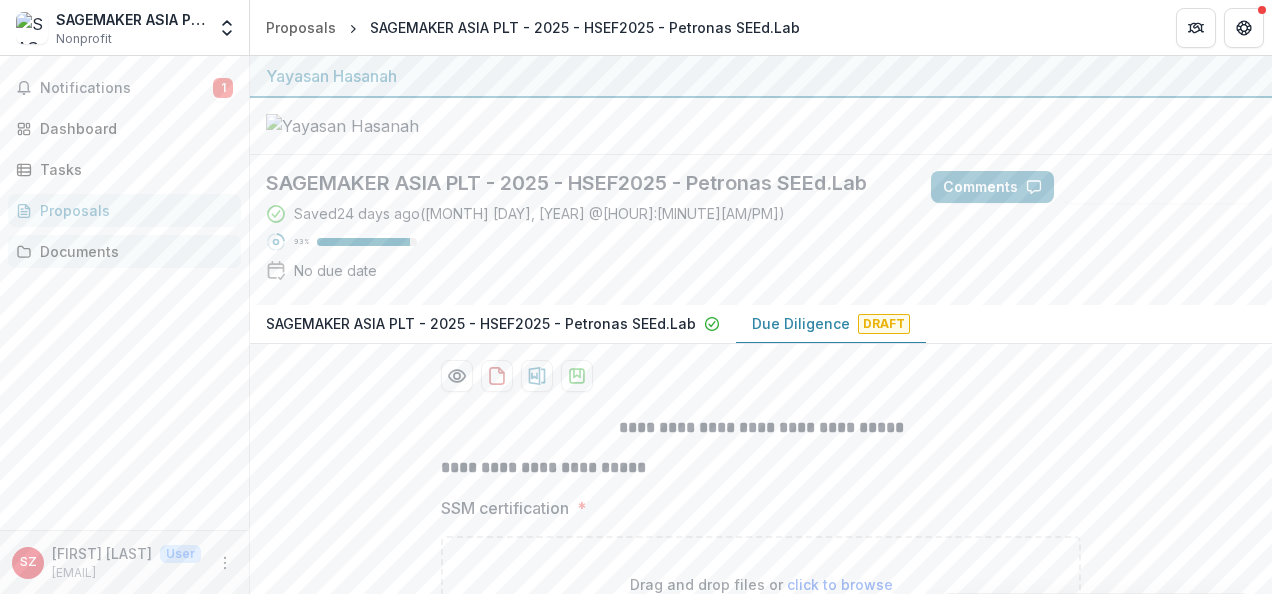 click on "Documents" at bounding box center [124, 251] 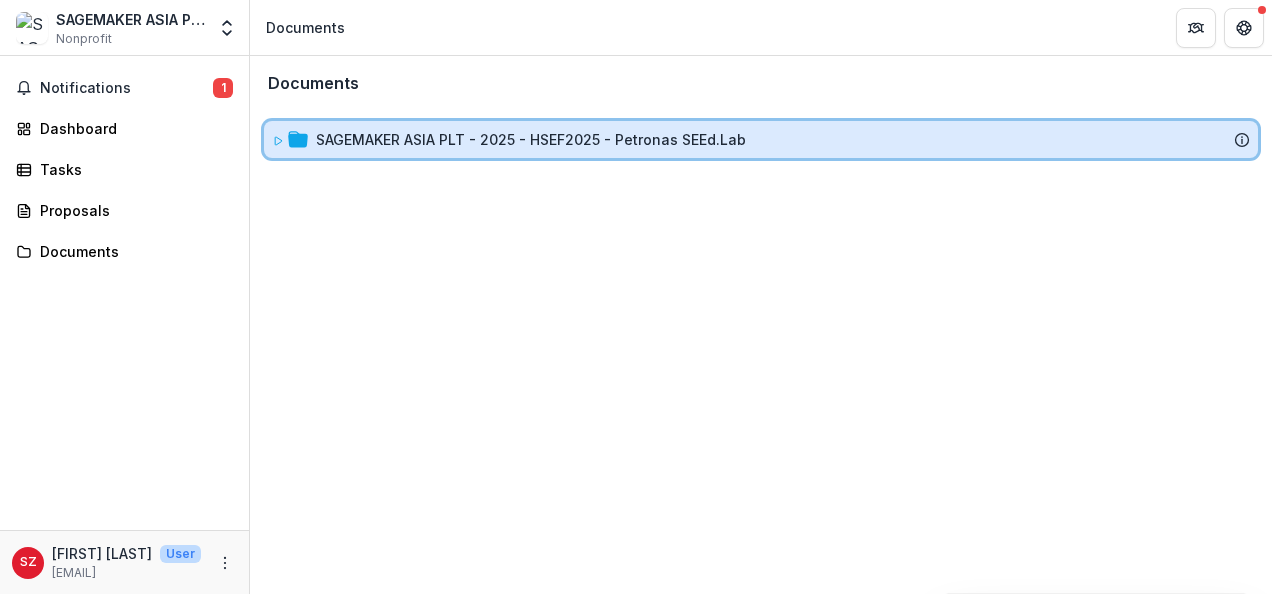 click at bounding box center [278, 139] 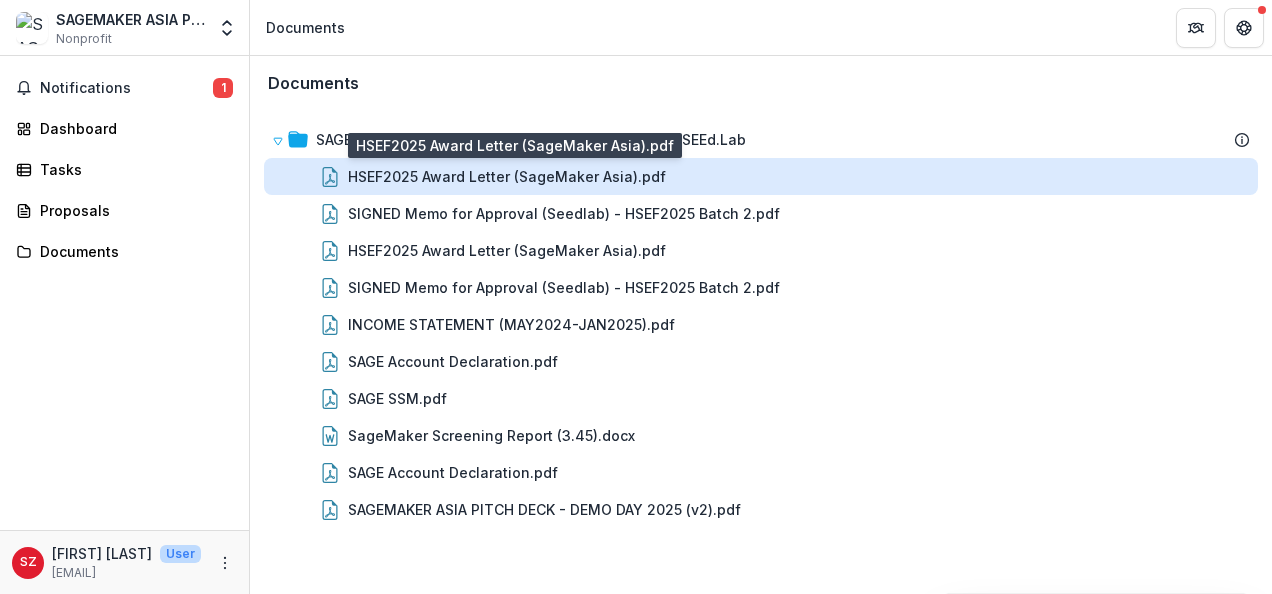 click on "HSEF2025 Award Letter (SageMaker Asia).pdf" at bounding box center (507, 176) 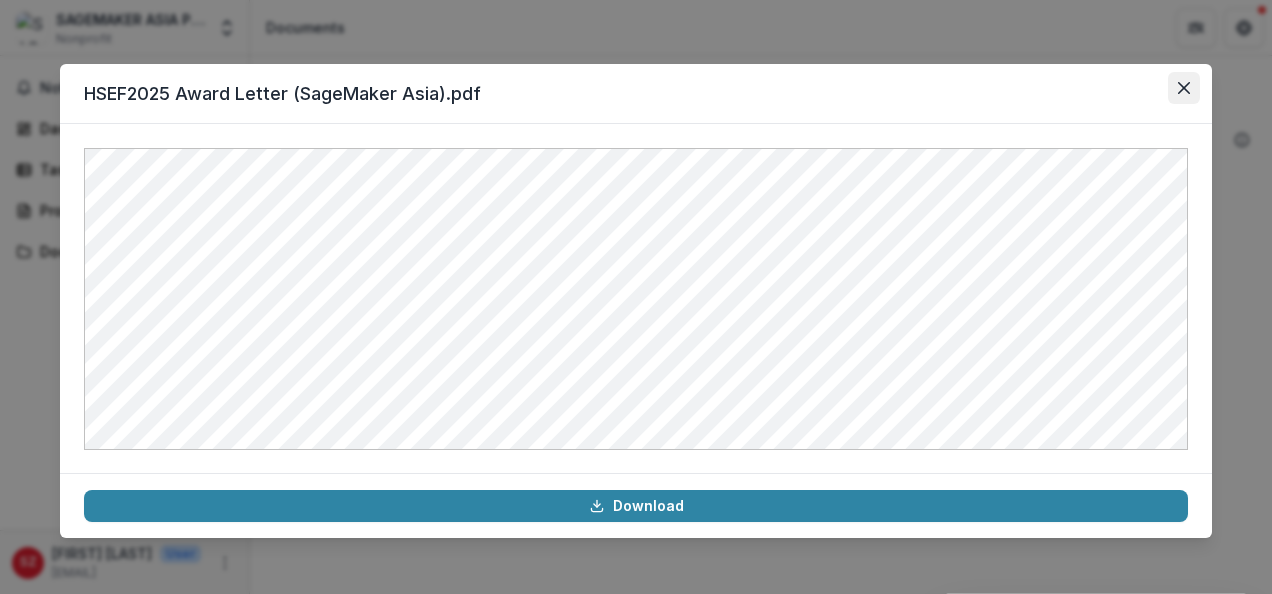 click 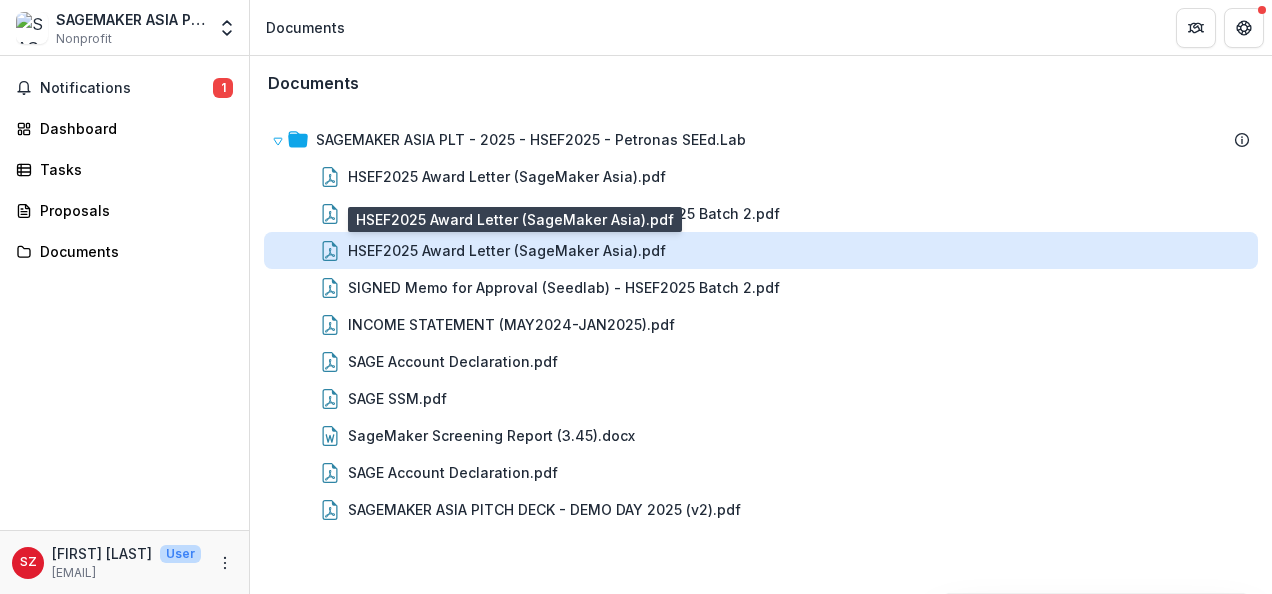 click on "HSEF2025 Award Letter (SageMaker Asia).pdf" at bounding box center [507, 250] 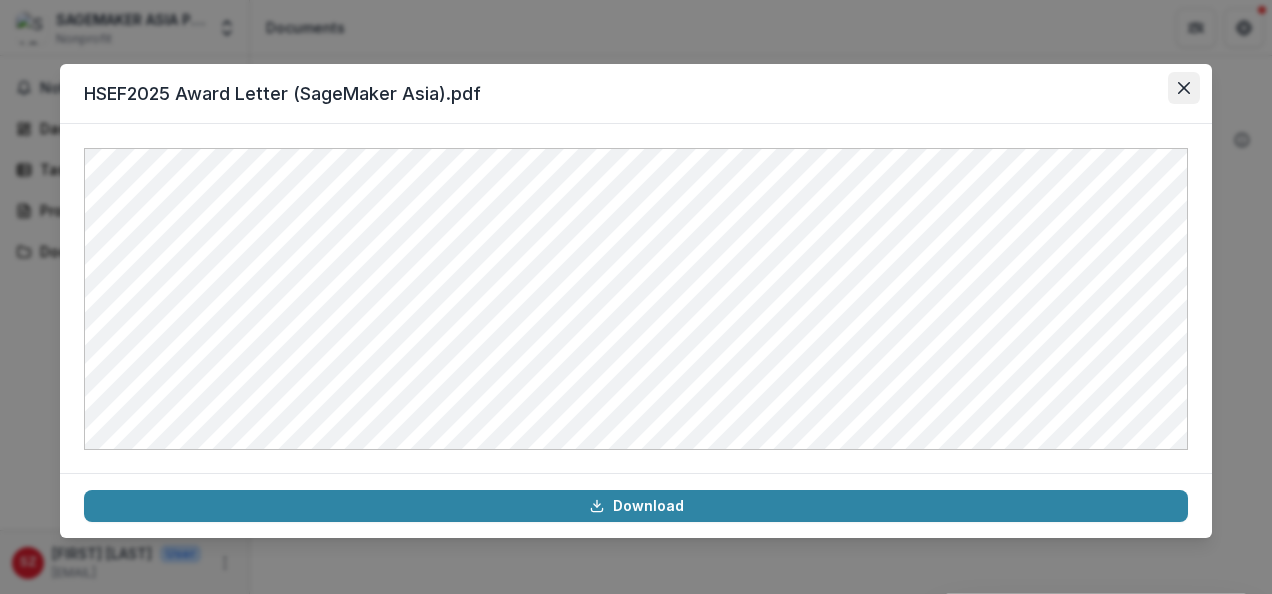 click at bounding box center [1184, 88] 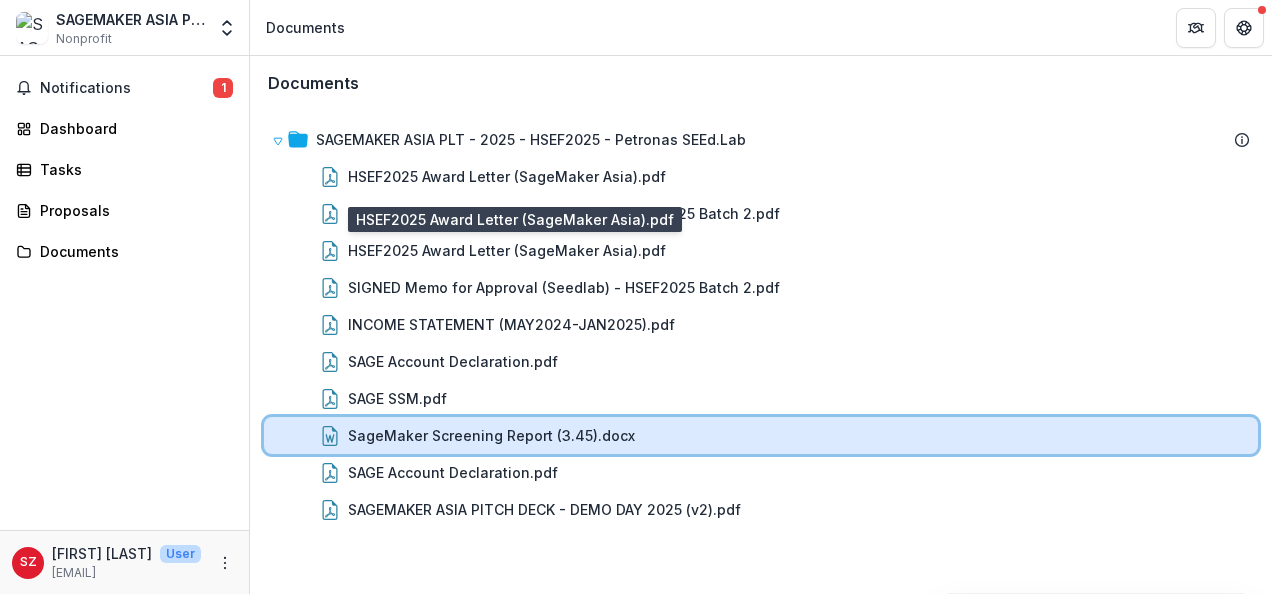click on "SageMaker Screening Report (3.45).docx" at bounding box center [761, 435] 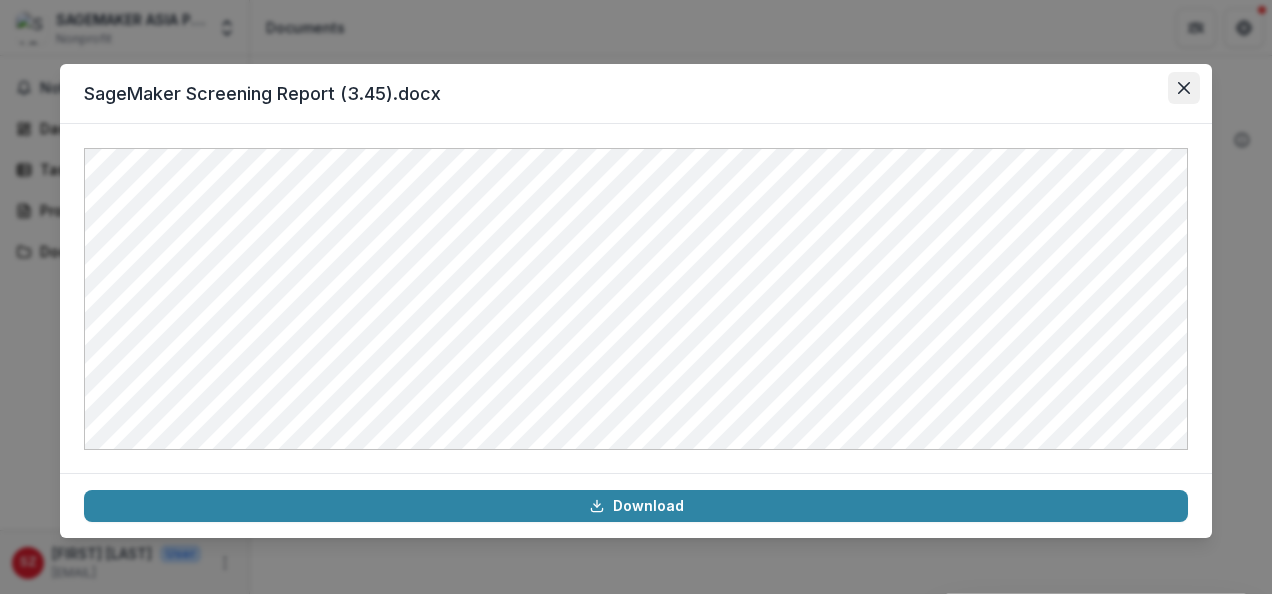 click at bounding box center (1184, 88) 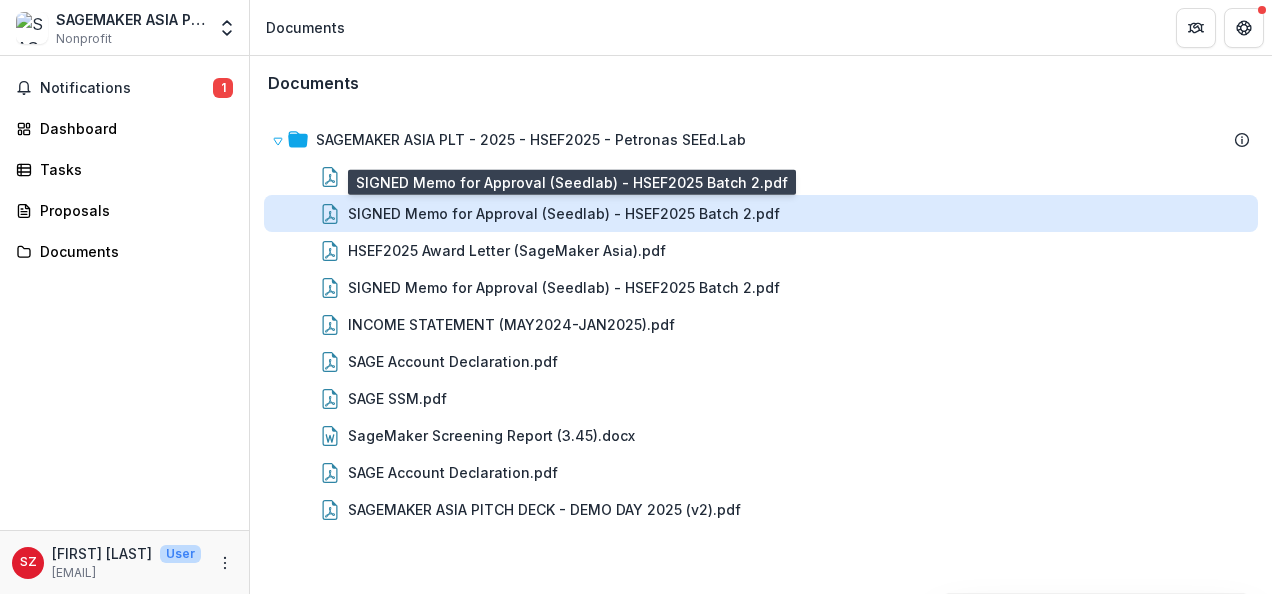 click on "SIGNED Memo for Approval (Seedlab) - HSEF2025 Batch 2.pdf" at bounding box center [564, 213] 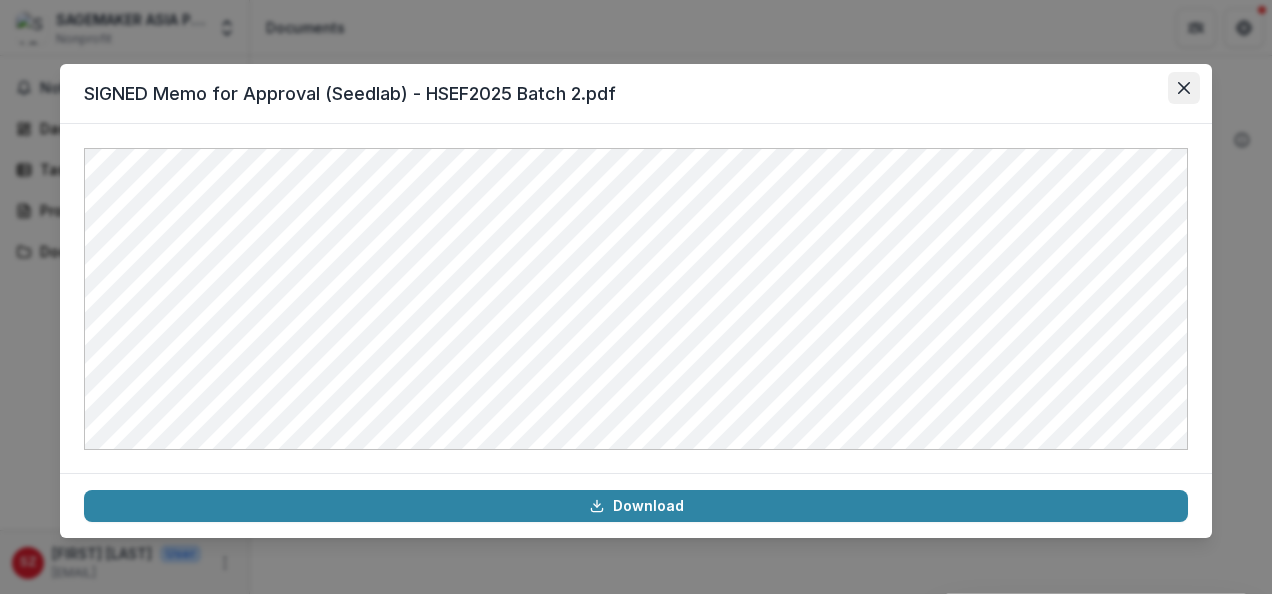 click at bounding box center [1184, 88] 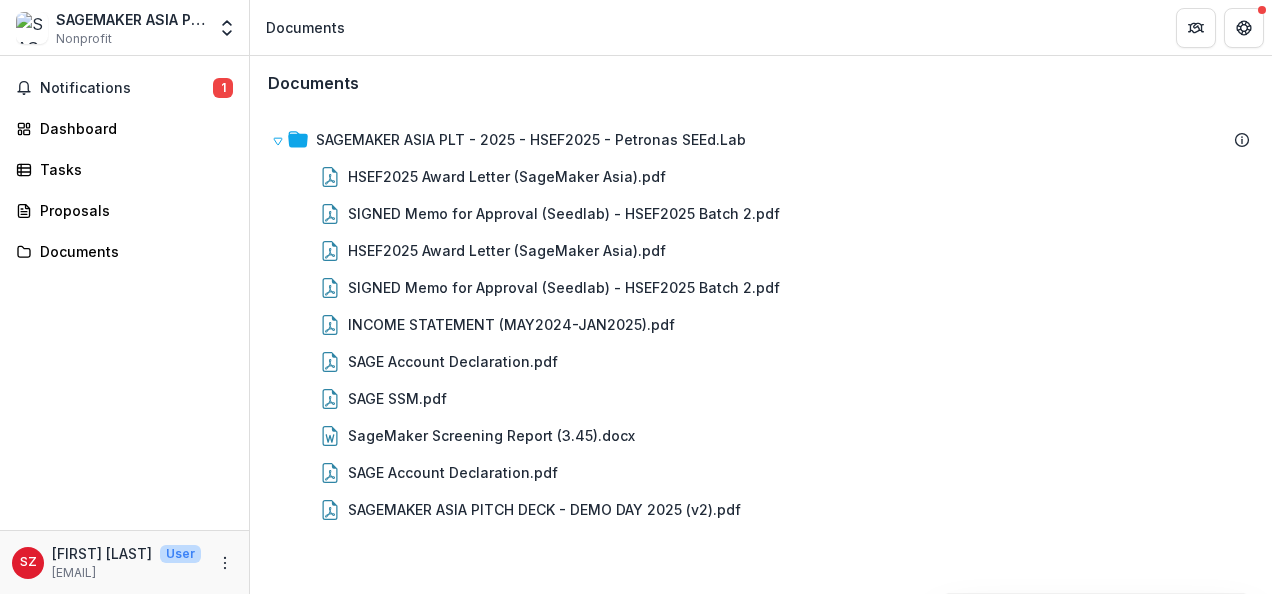 click on "Notifications 1 Dashboard Tasks Proposals Documents" at bounding box center (124, 293) 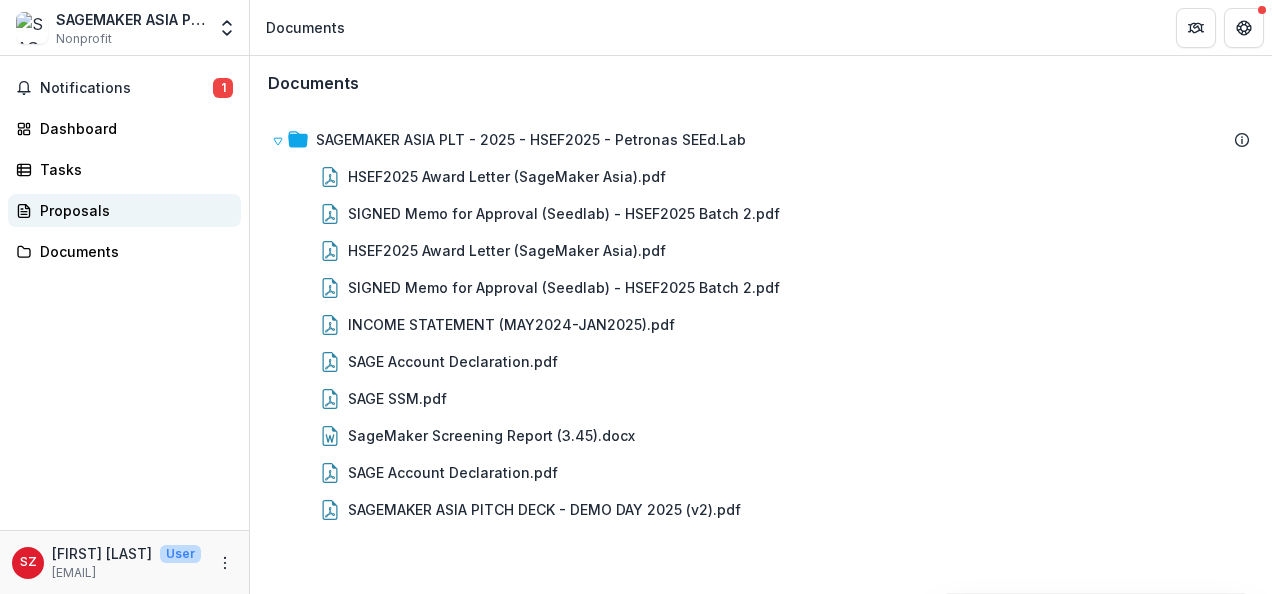 click on "Proposals" at bounding box center [132, 210] 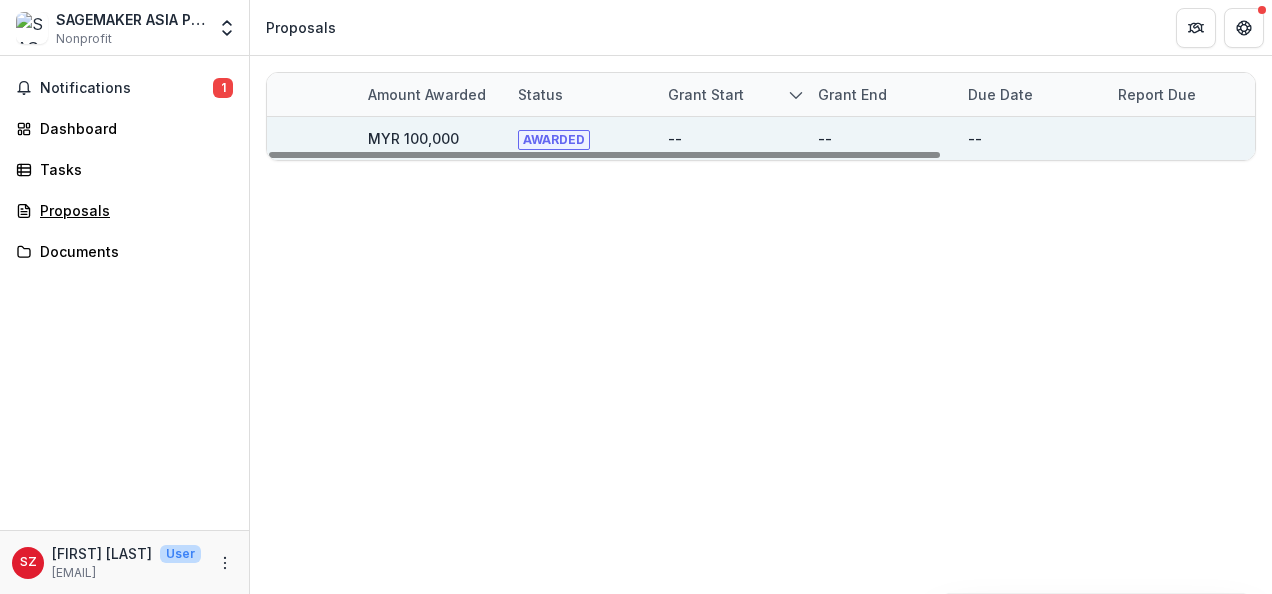 scroll, scrollTop: 0, scrollLeft: 0, axis: both 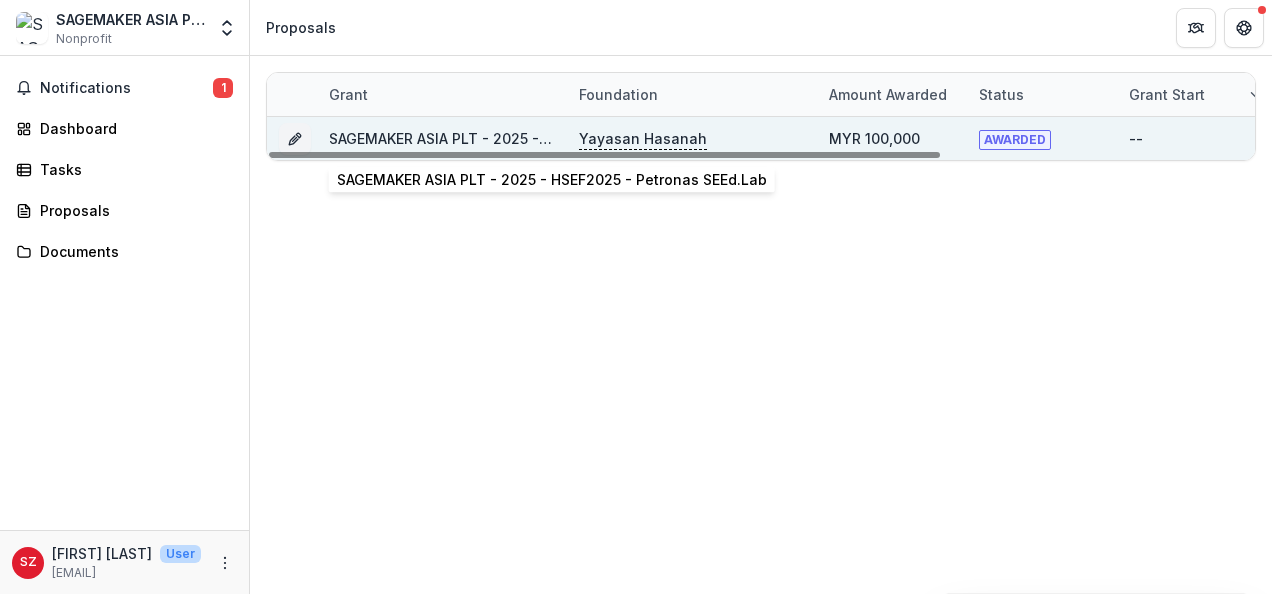 click on "SAGEMAKER ASIA PLT - 2025 - HSEF2025 - Petronas SEEd.Lab" at bounding box center [544, 138] 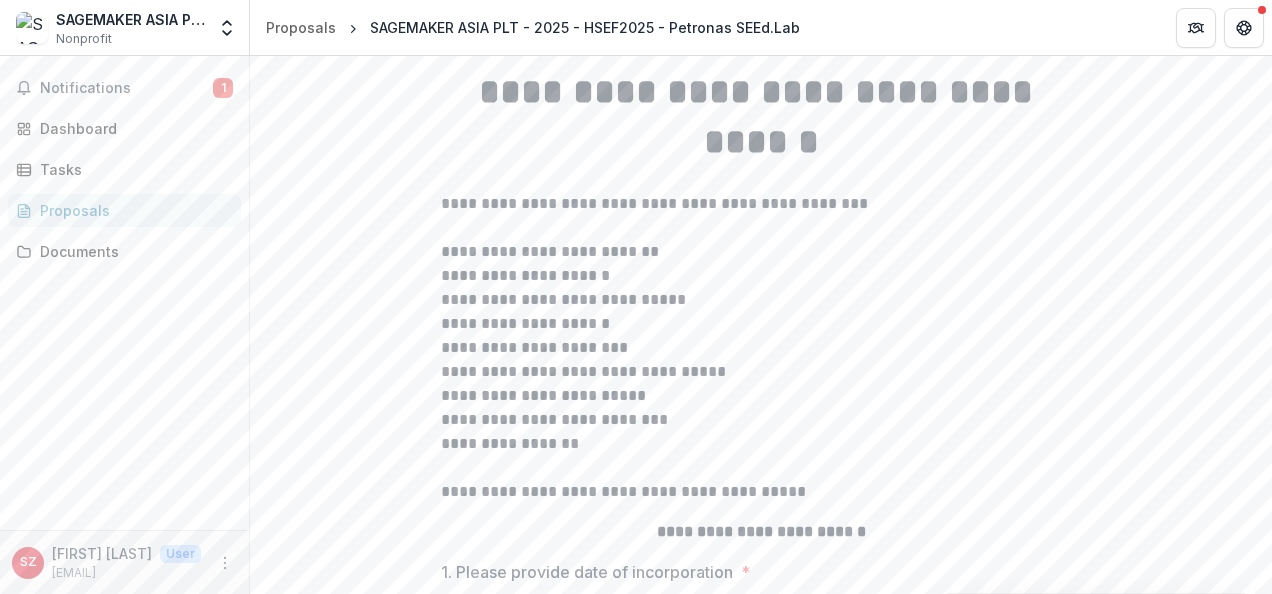 scroll, scrollTop: 335, scrollLeft: 0, axis: vertical 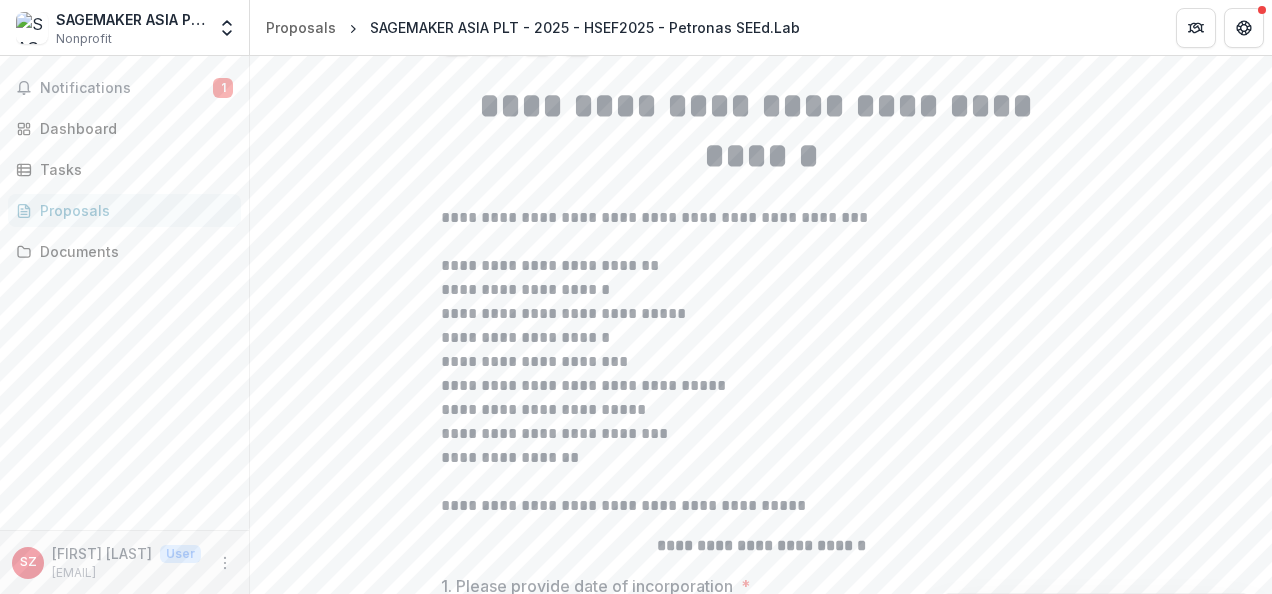click on "Proposals" at bounding box center (132, 210) 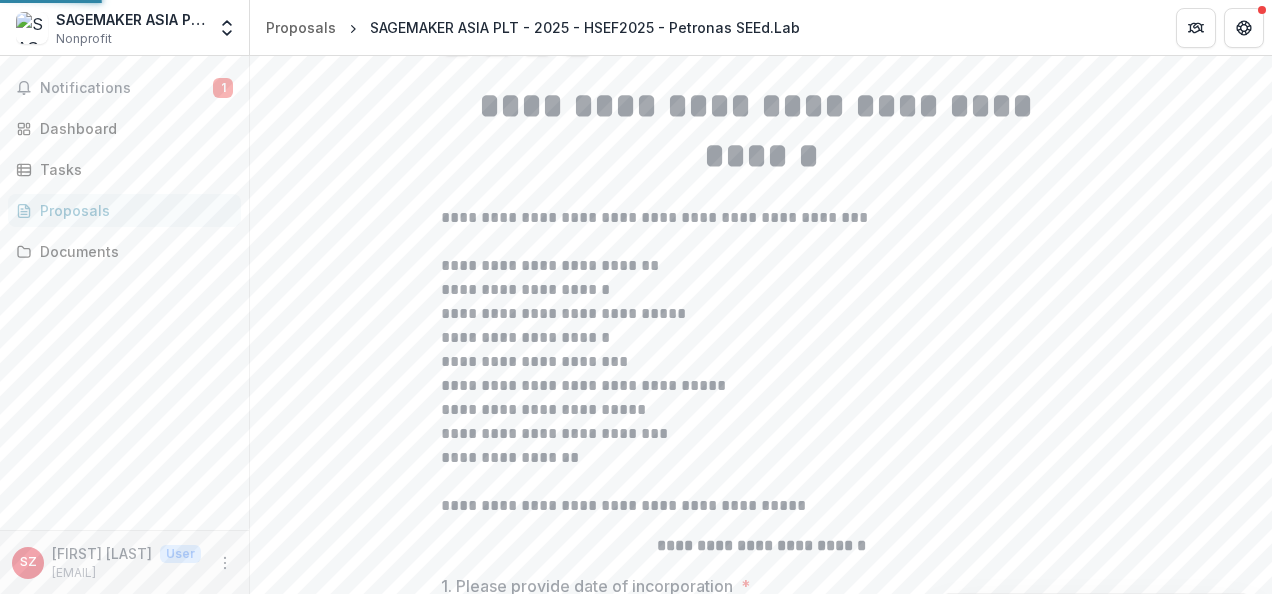 scroll, scrollTop: 0, scrollLeft: 0, axis: both 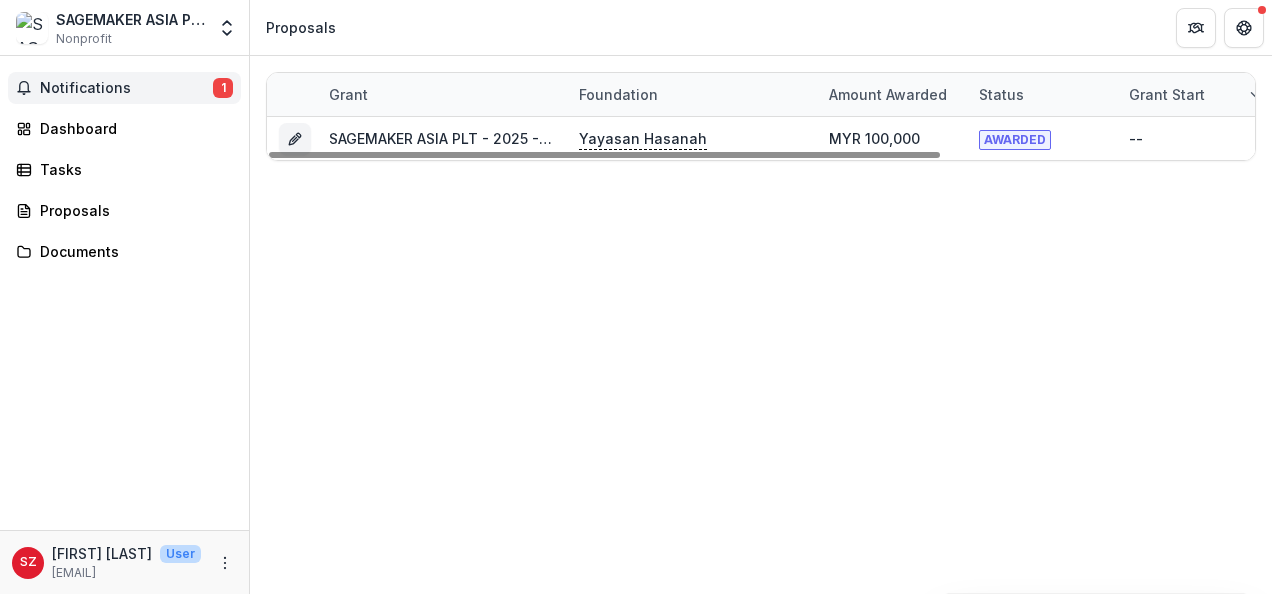 click on "Notifications" at bounding box center [126, 88] 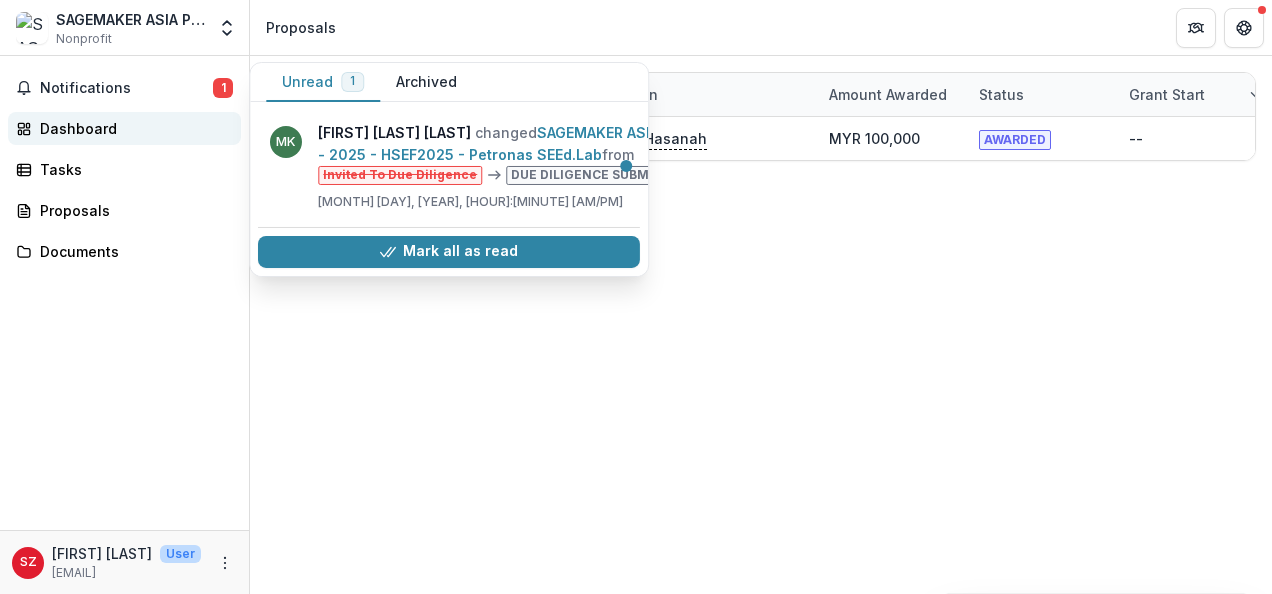click on "Dashboard" at bounding box center (132, 128) 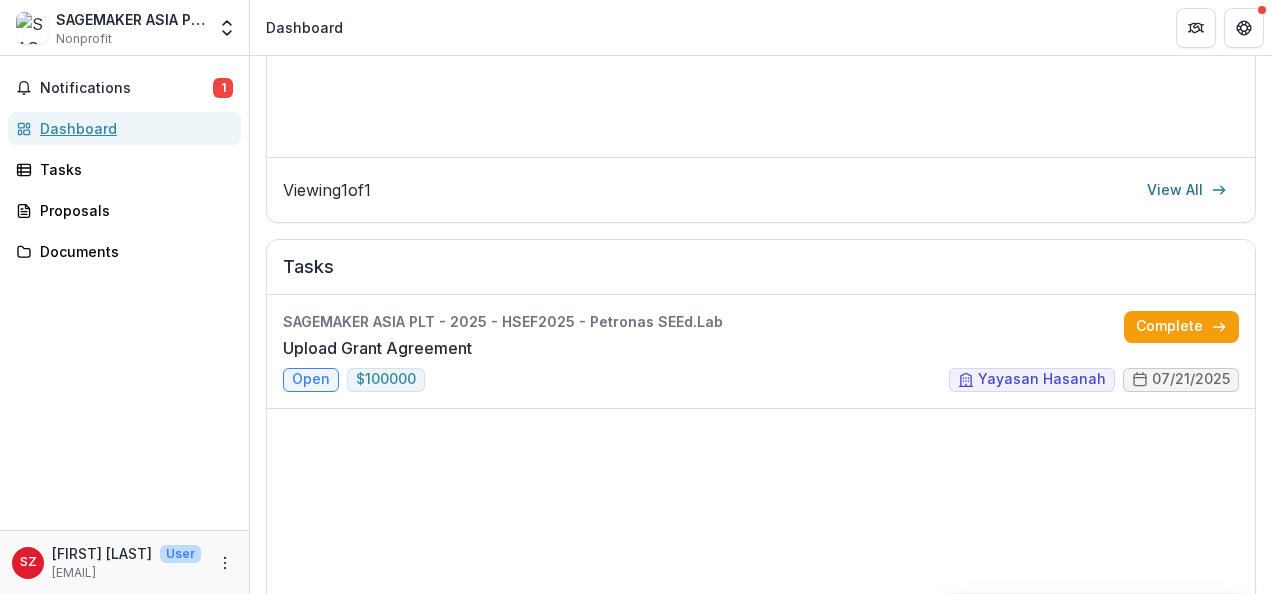 scroll, scrollTop: 568, scrollLeft: 0, axis: vertical 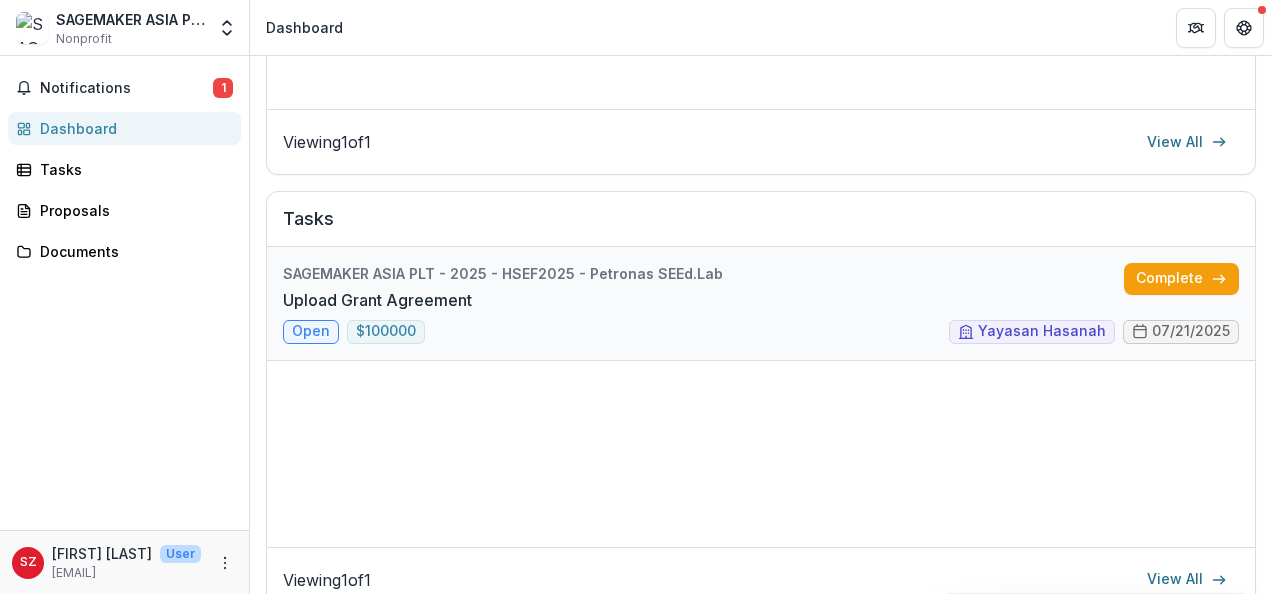 click on "Upload Grant Agreement" at bounding box center [377, 300] 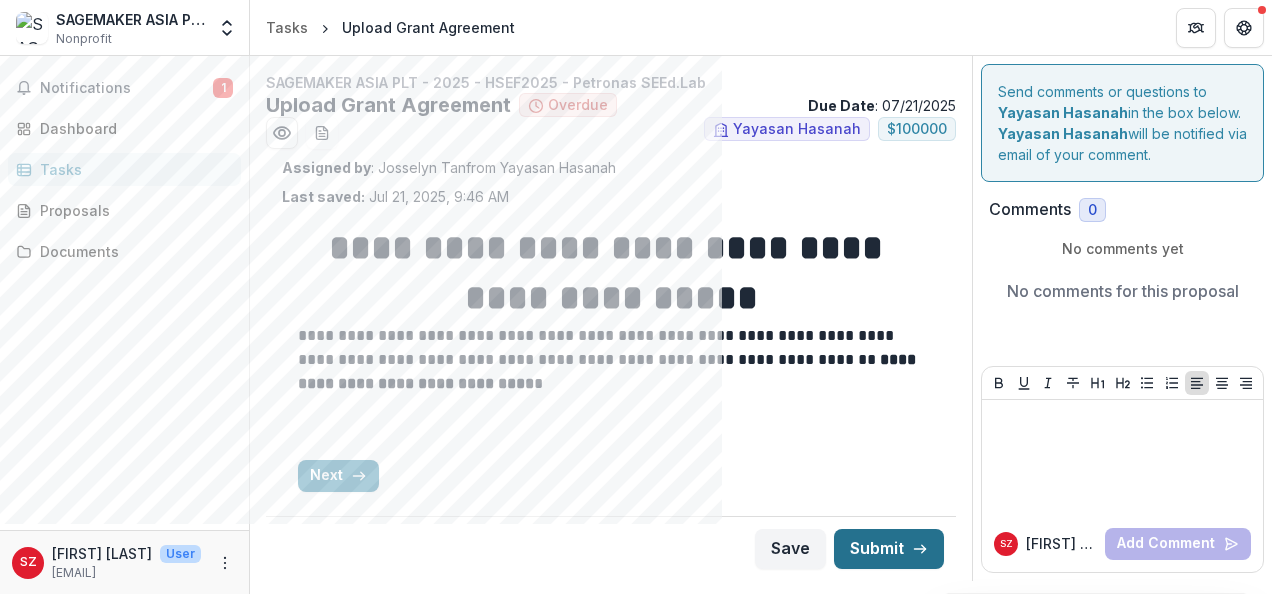 click on "Submit" at bounding box center (889, 549) 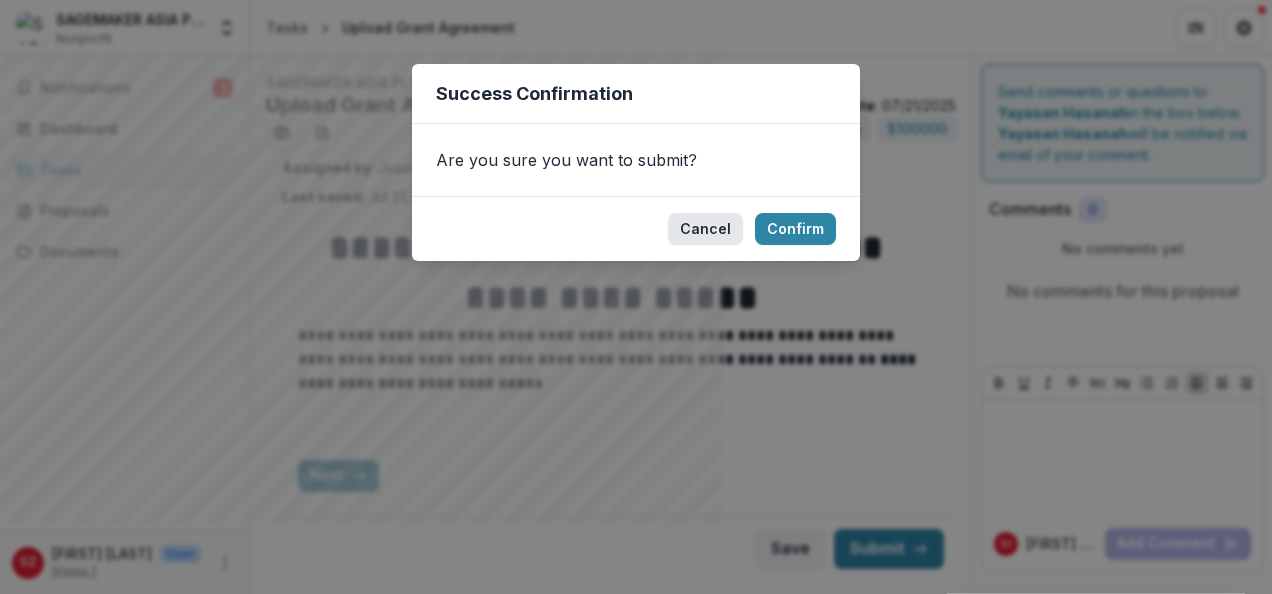 click on "Cancel" at bounding box center [705, 229] 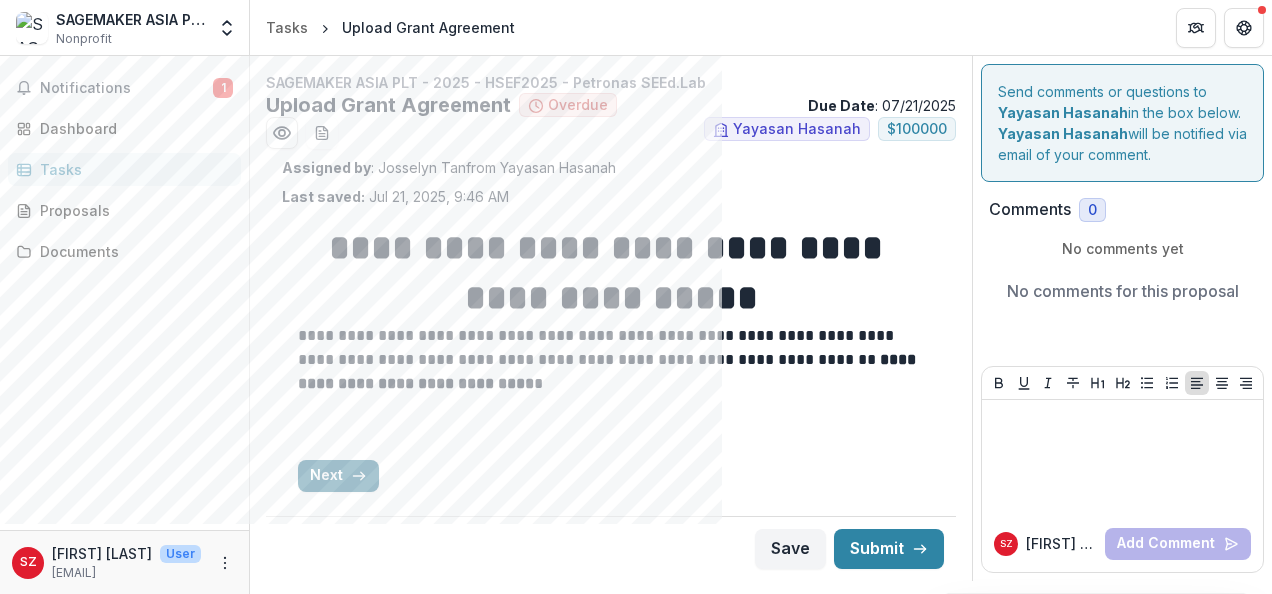 click on "Next" at bounding box center (338, 476) 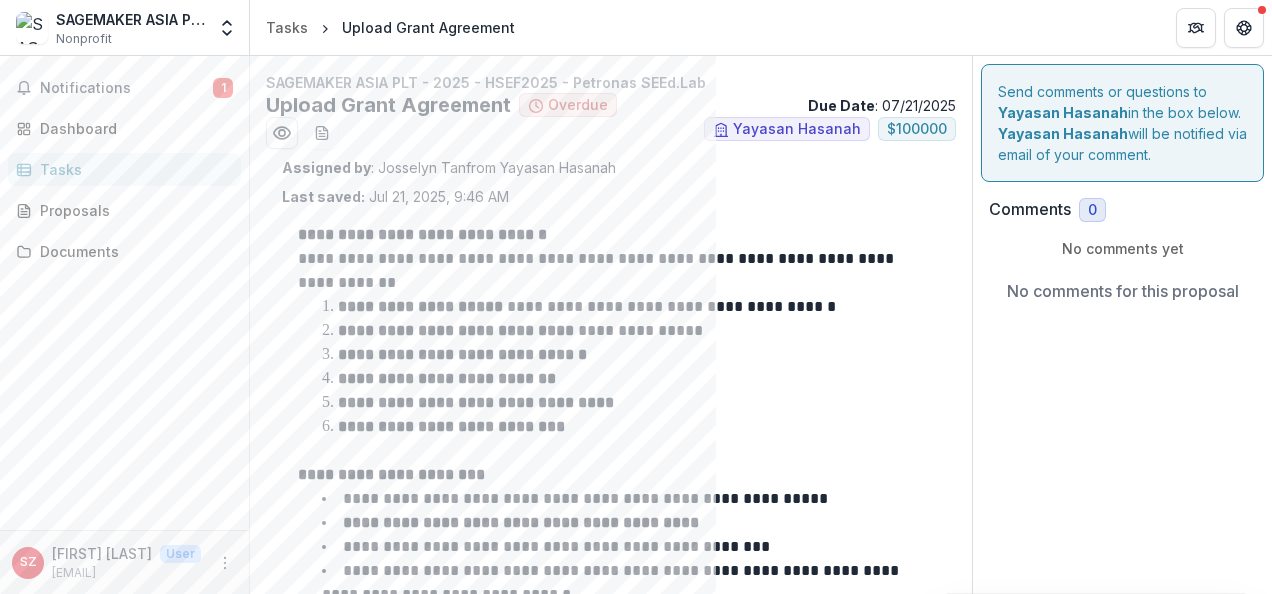 scroll, scrollTop: 229, scrollLeft: 0, axis: vertical 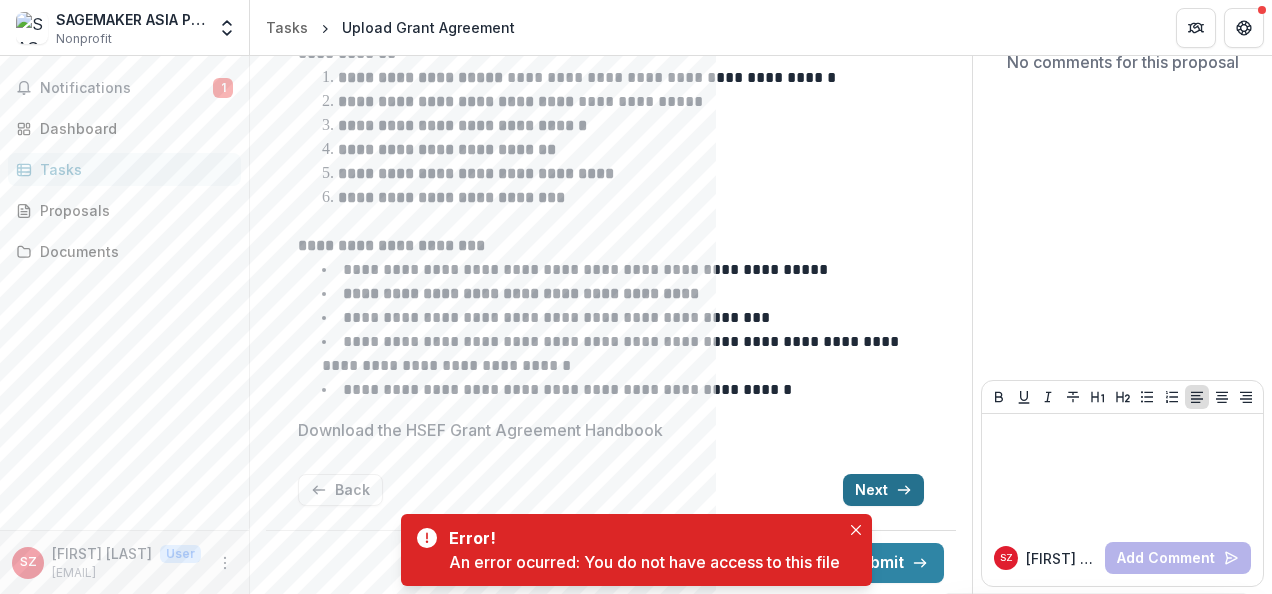 click on "Next" at bounding box center [883, 490] 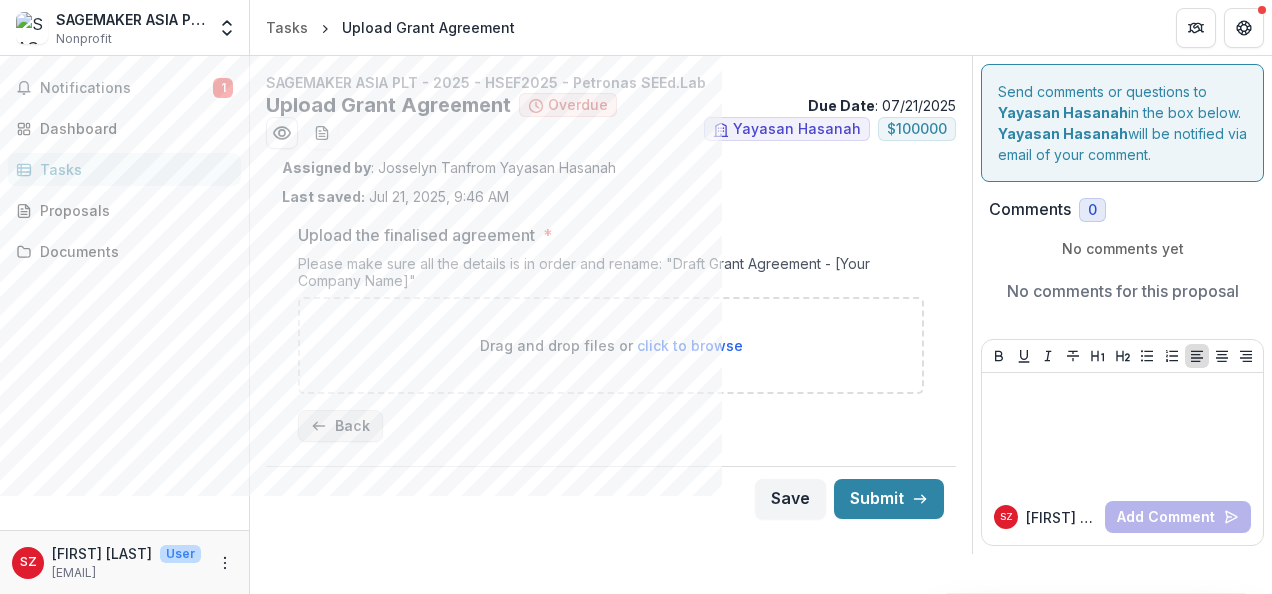 click on "Back" at bounding box center [340, 426] 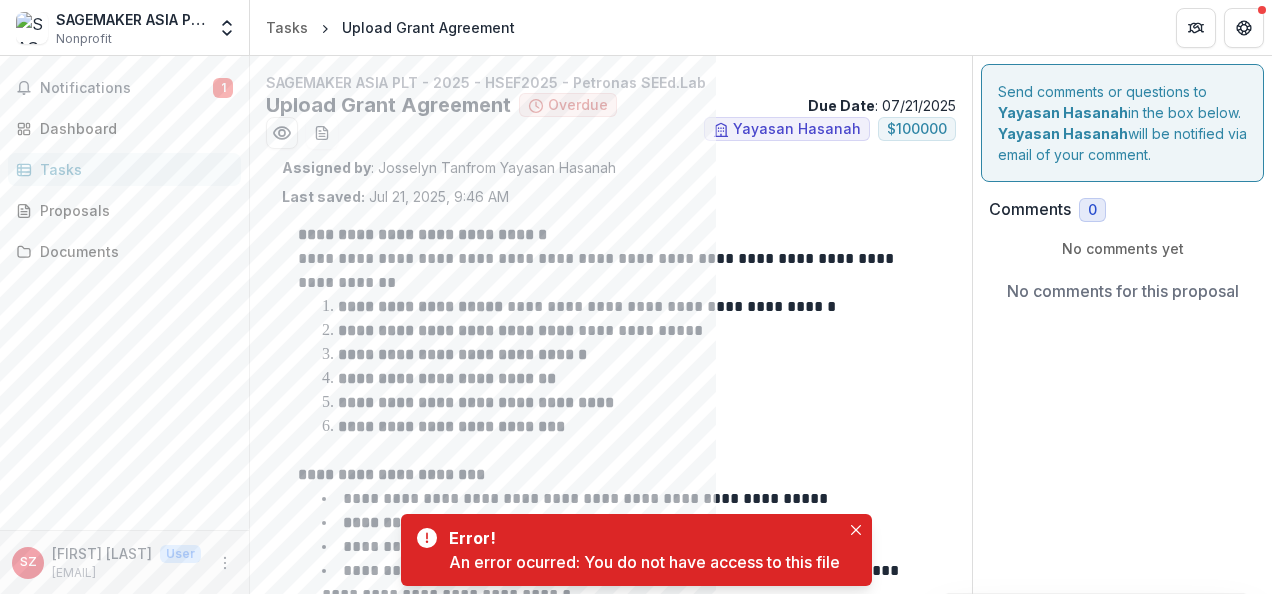 scroll, scrollTop: 229, scrollLeft: 0, axis: vertical 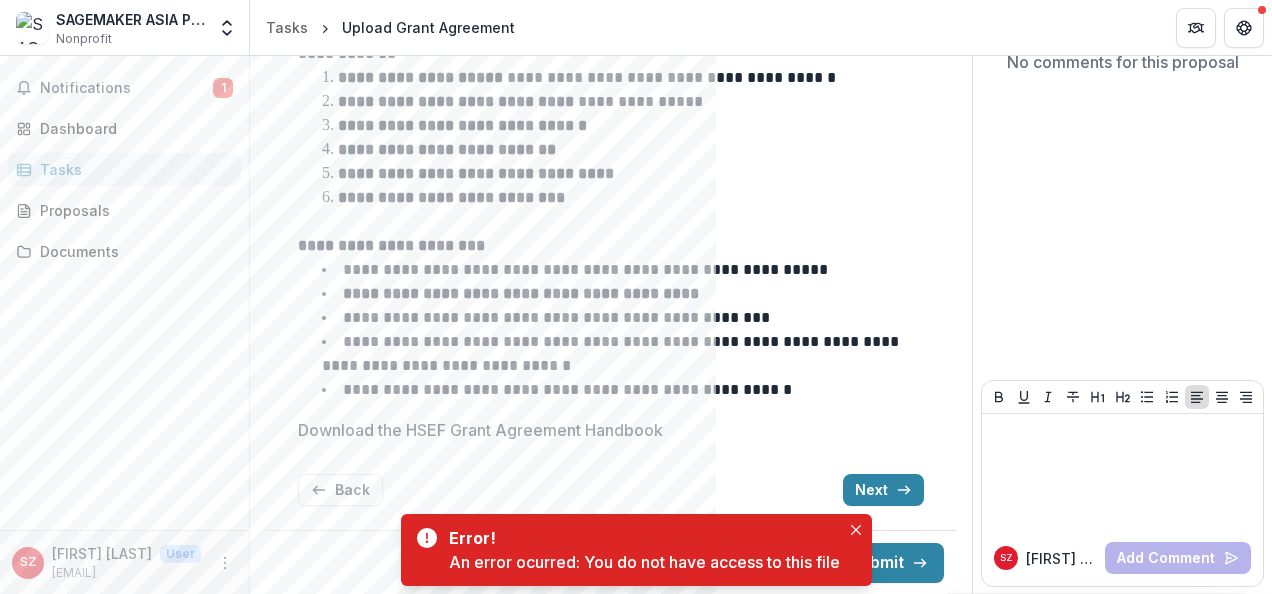 click on "Tasks" at bounding box center (132, 169) 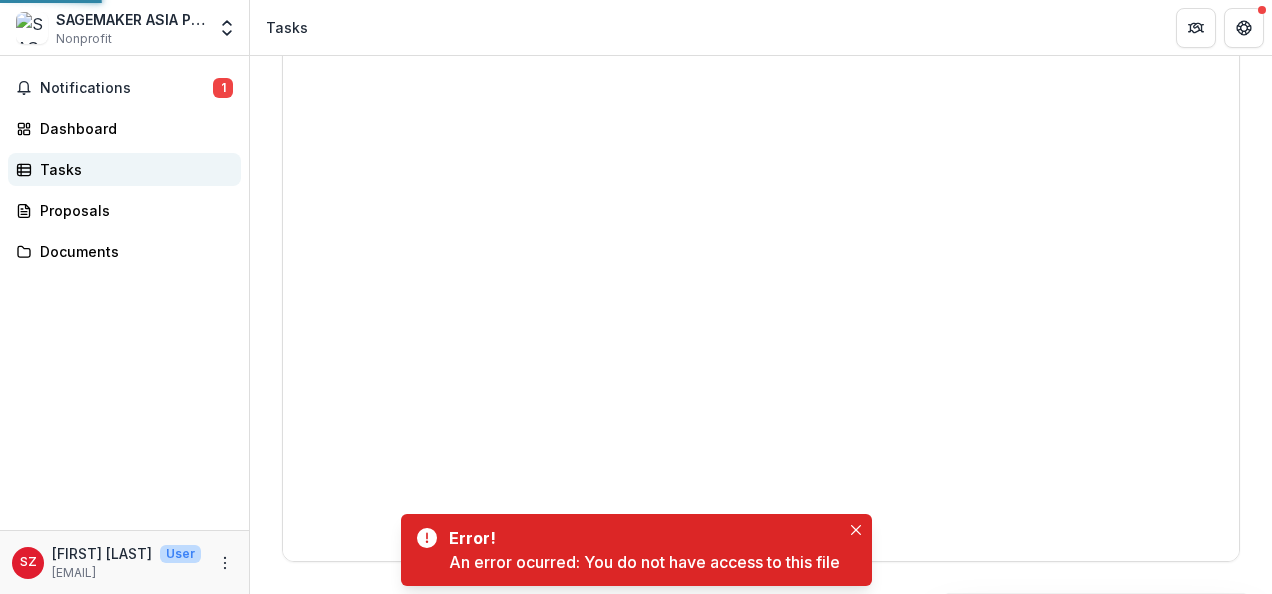 scroll, scrollTop: 210, scrollLeft: 0, axis: vertical 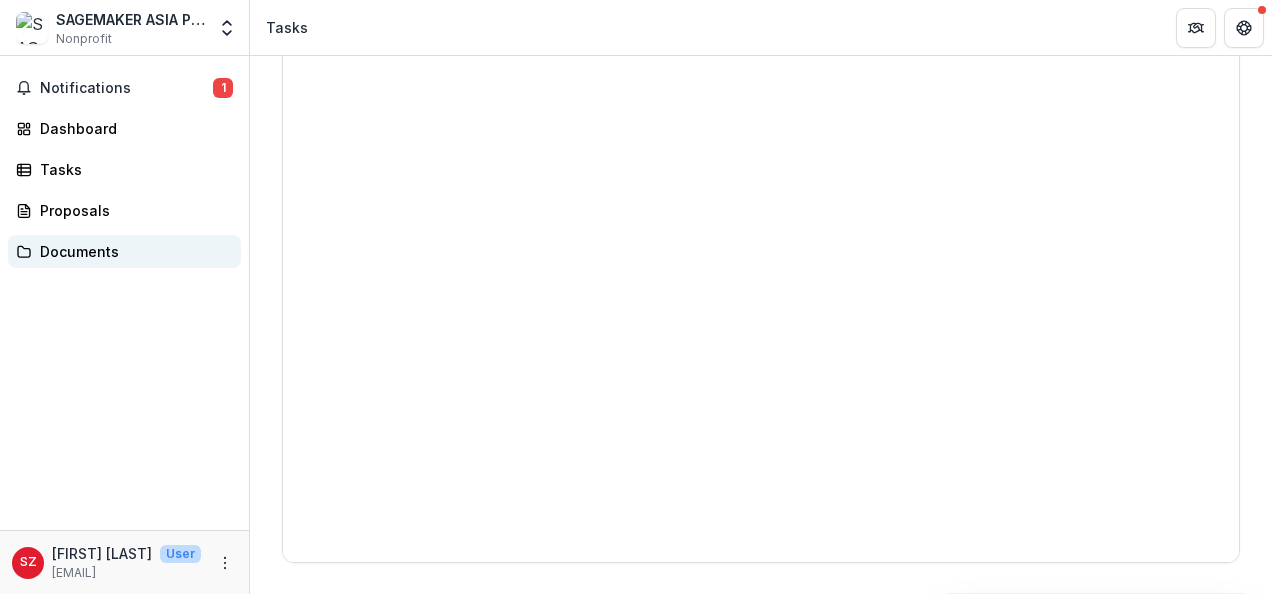click on "Documents" at bounding box center (124, 251) 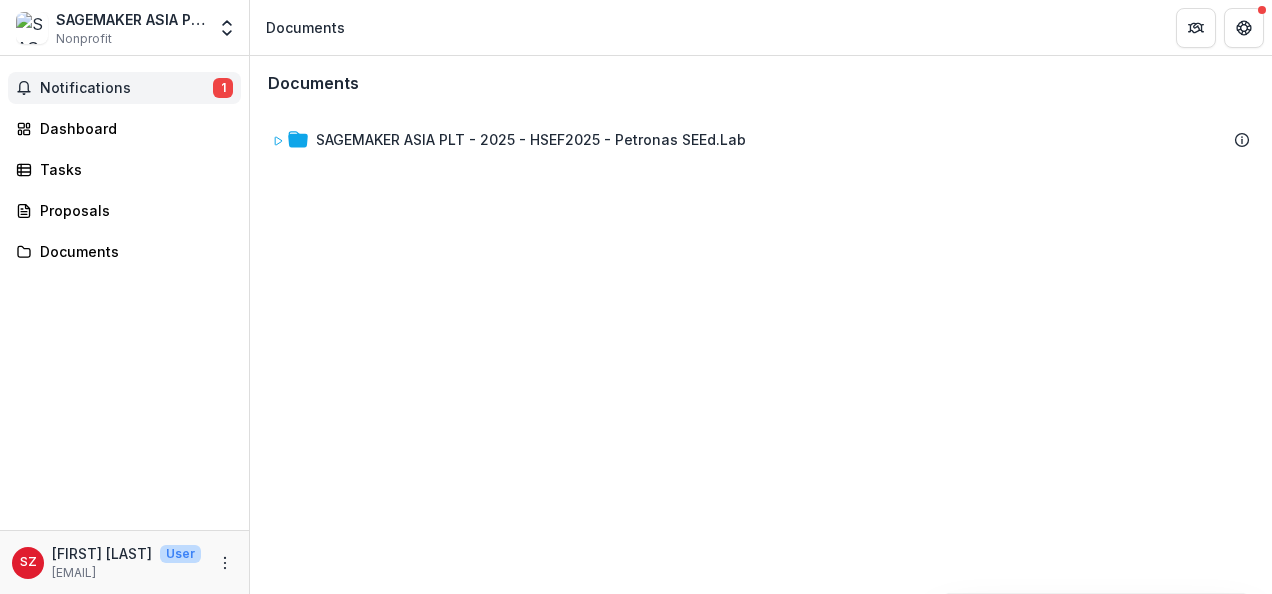 click on "Notifications" at bounding box center (126, 88) 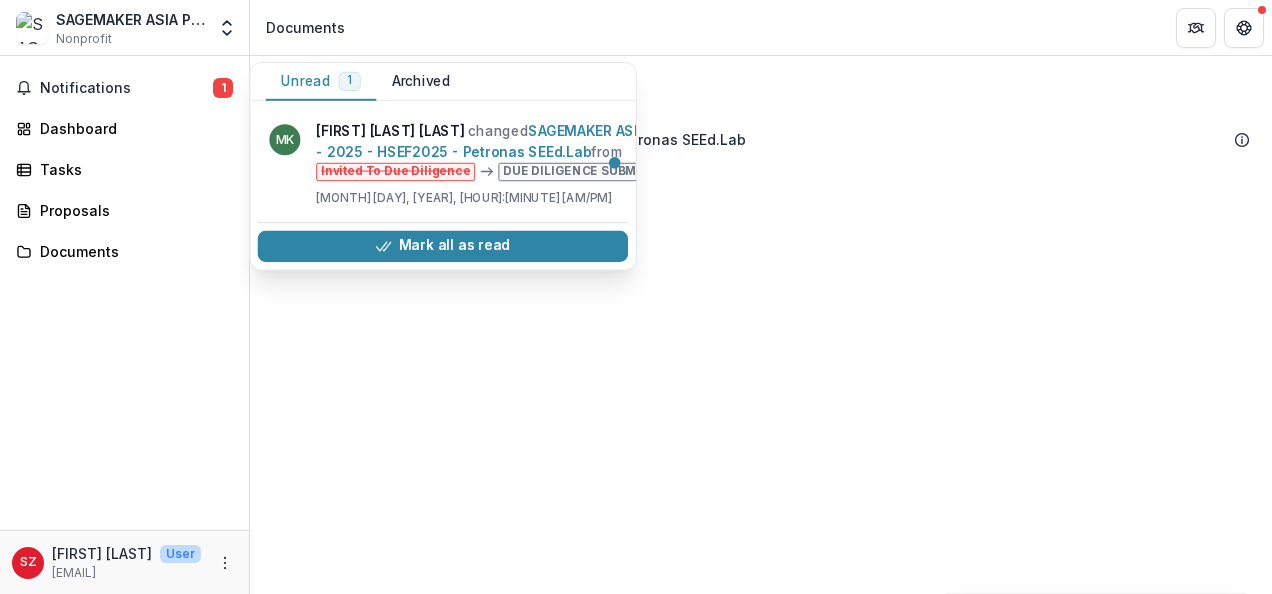 click on "SAGEMAKER ASIA PLT" at bounding box center [130, 19] 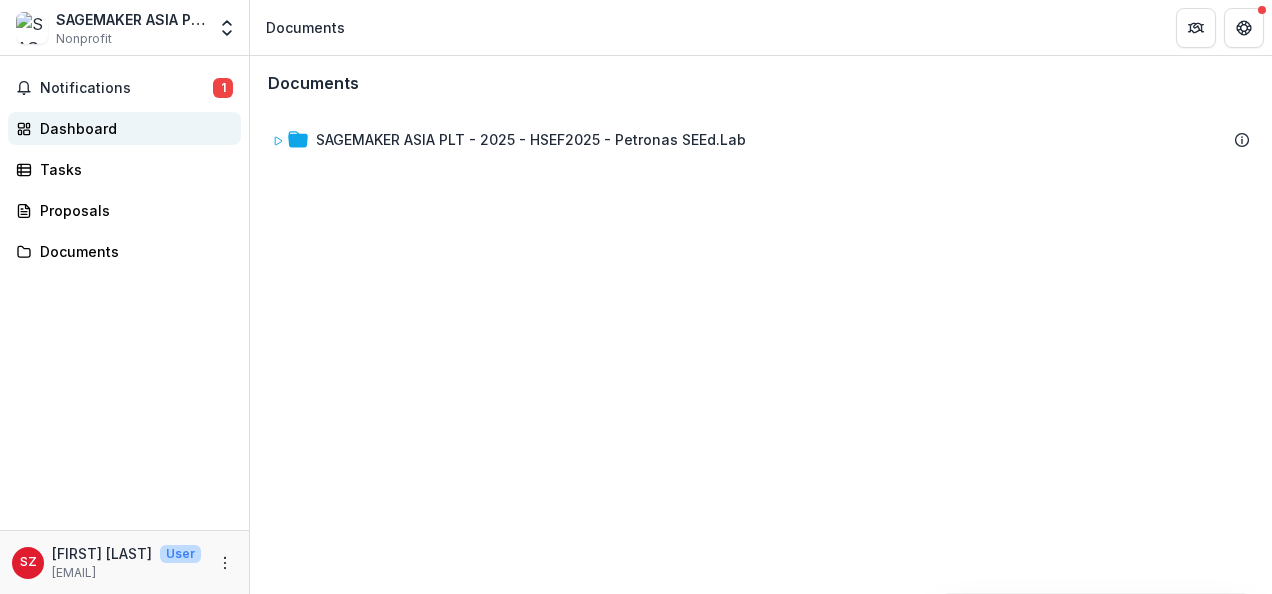 click on "Dashboard" at bounding box center (132, 128) 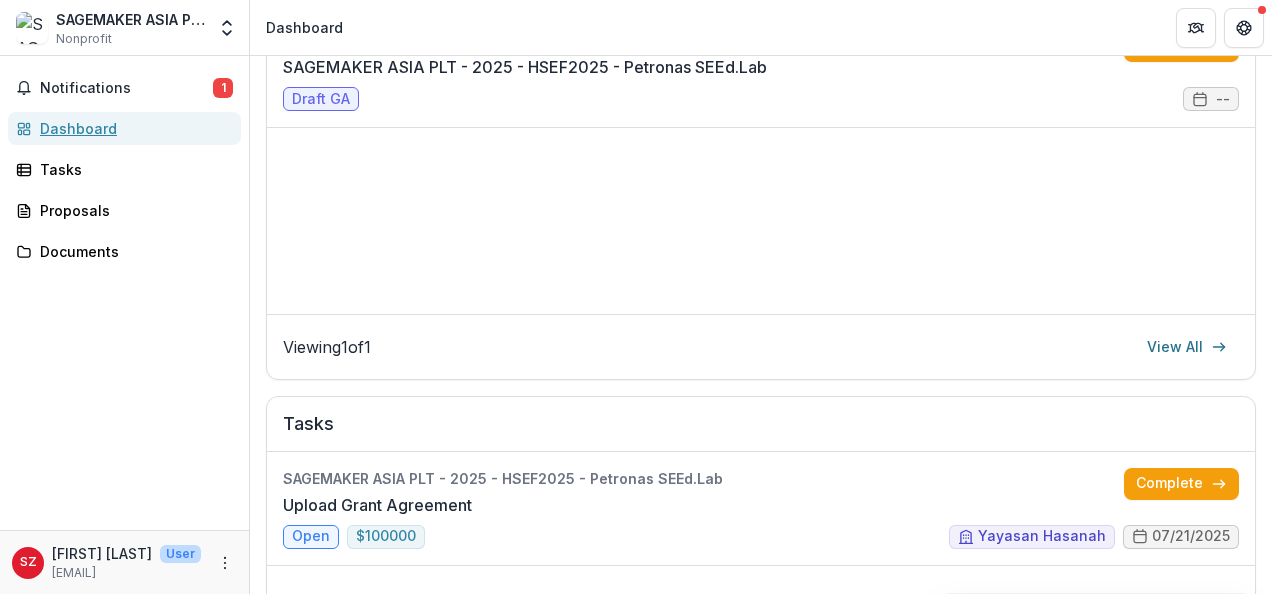 scroll, scrollTop: 0, scrollLeft: 0, axis: both 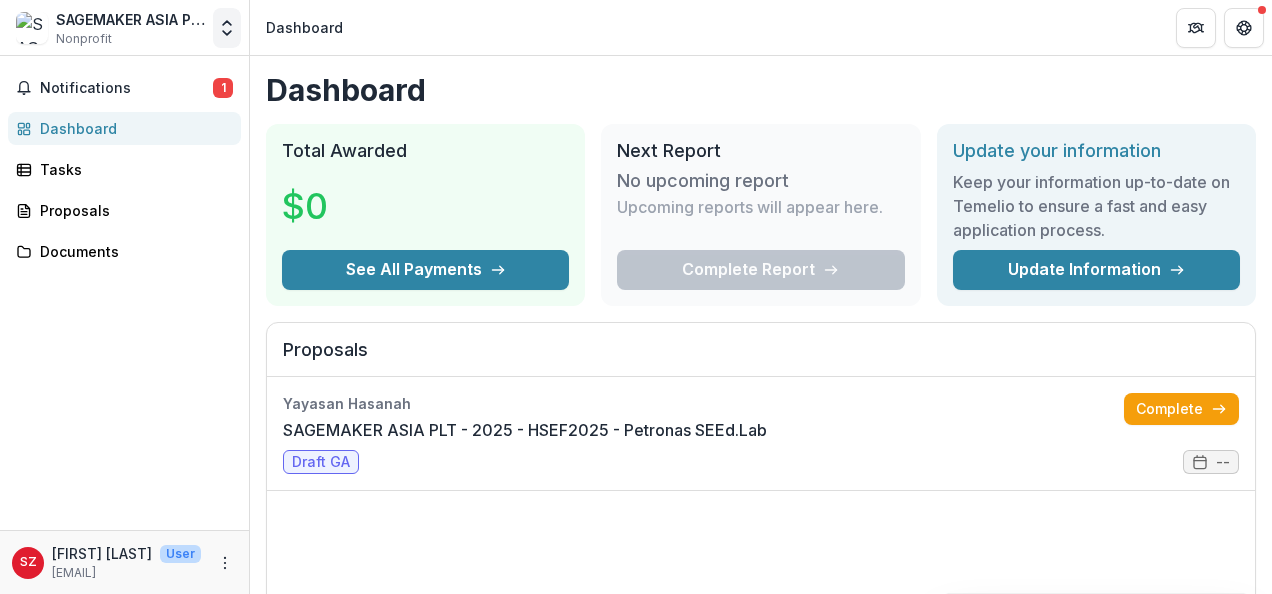 click 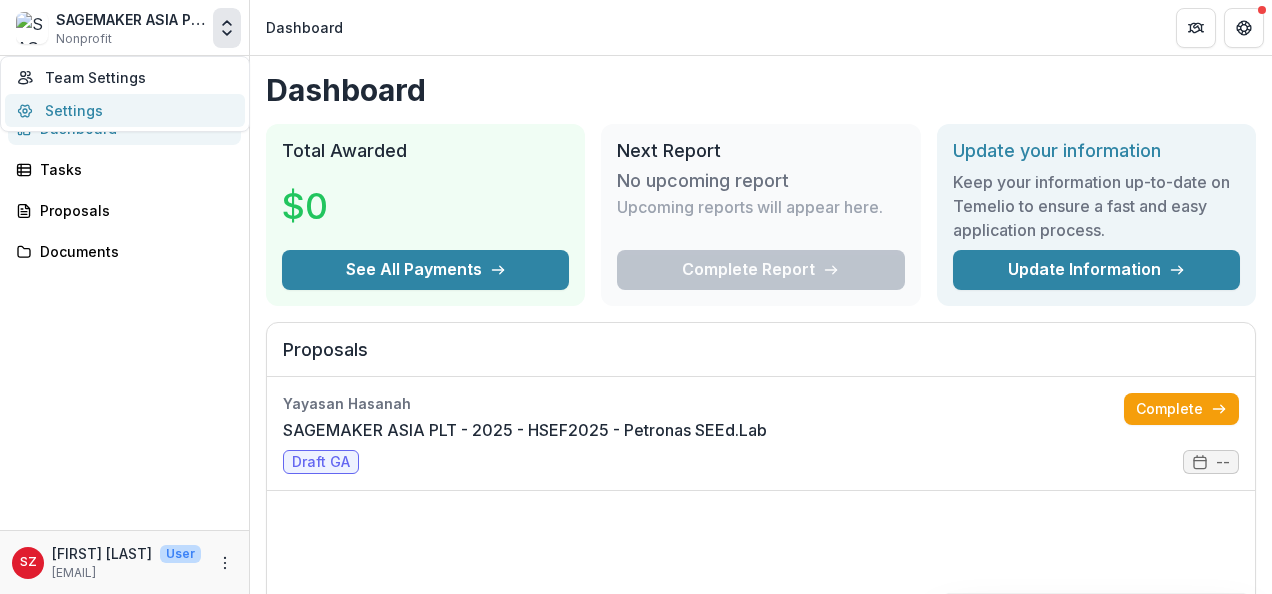 click on "Settings" at bounding box center (125, 110) 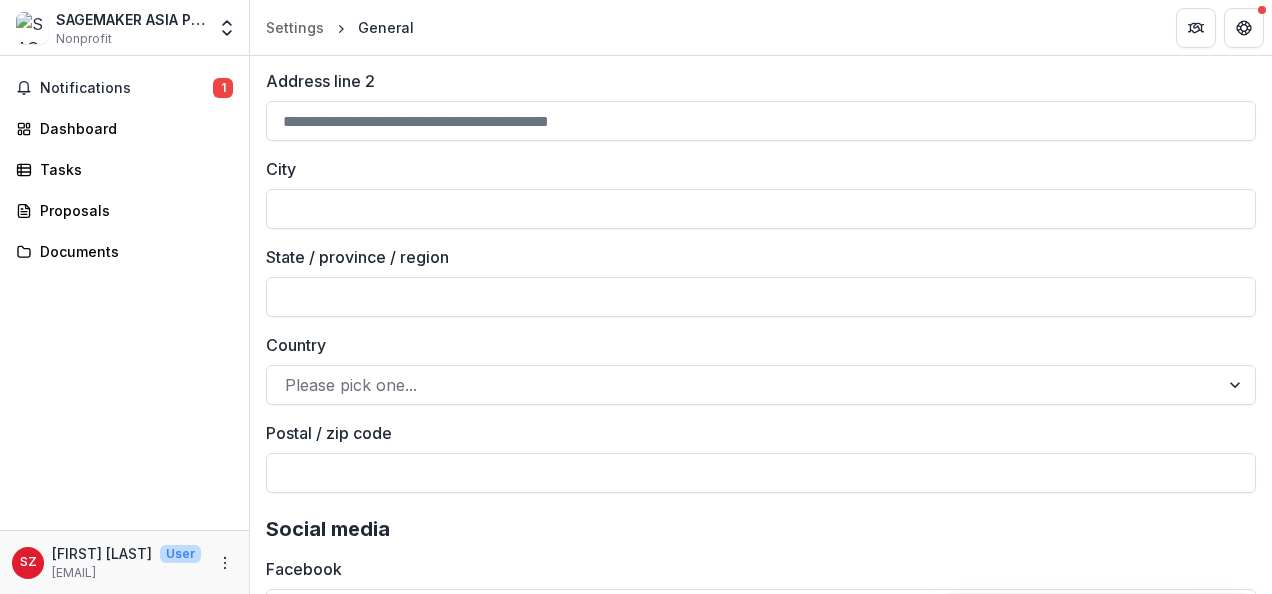 scroll, scrollTop: 2869, scrollLeft: 0, axis: vertical 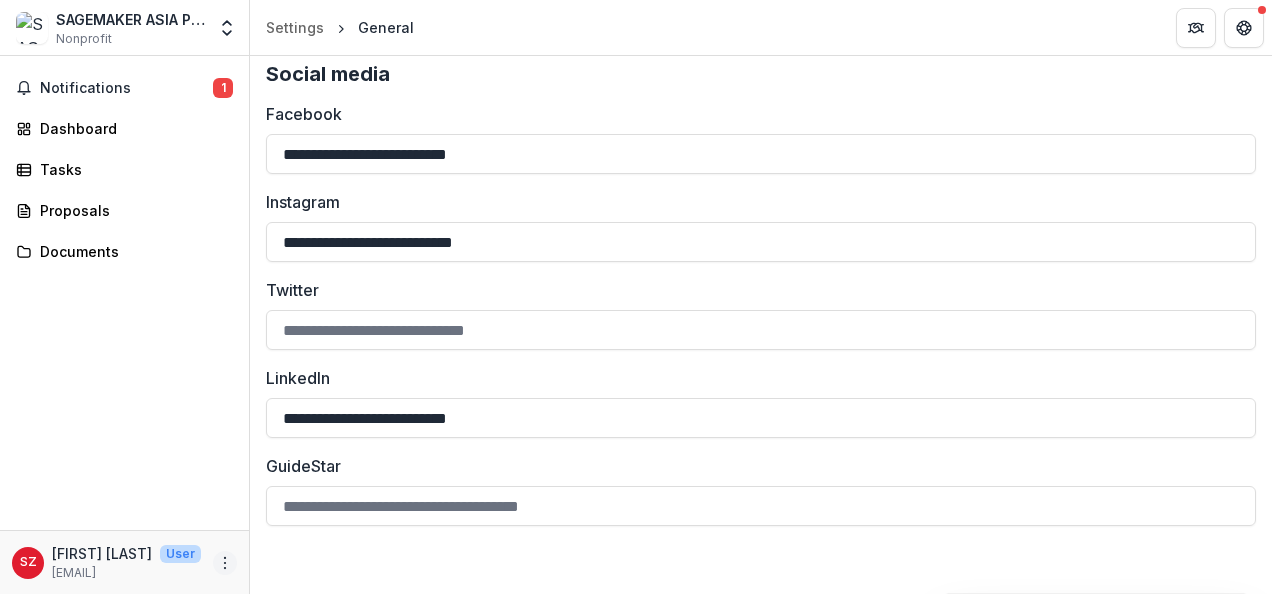 click 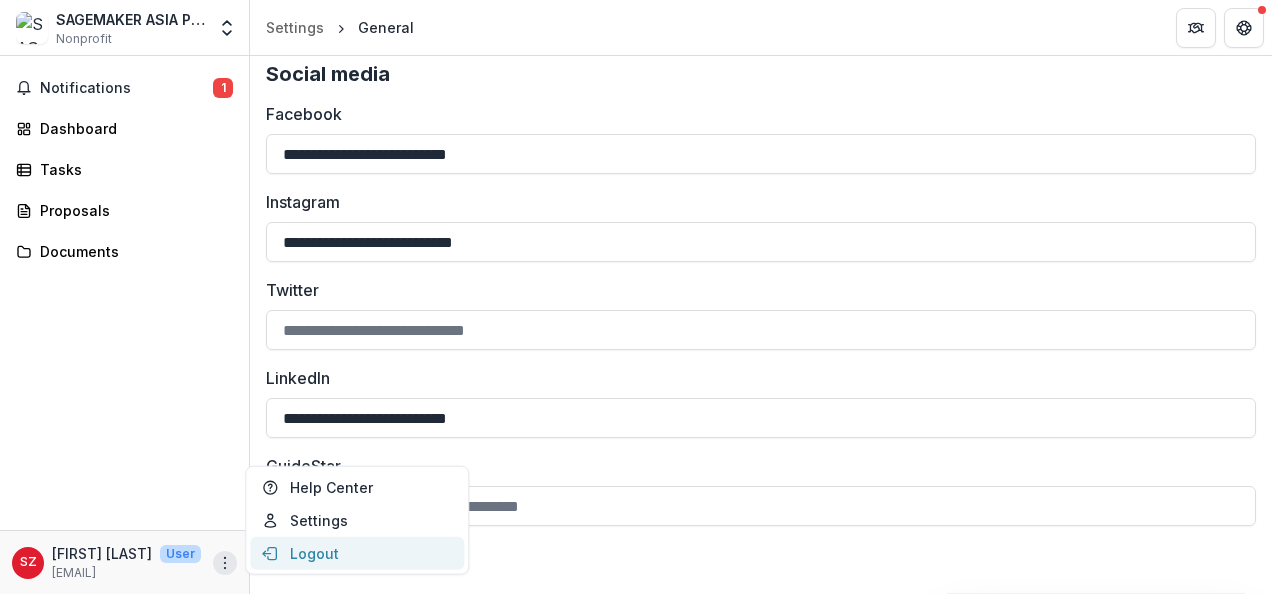click on "Logout" at bounding box center [357, 553] 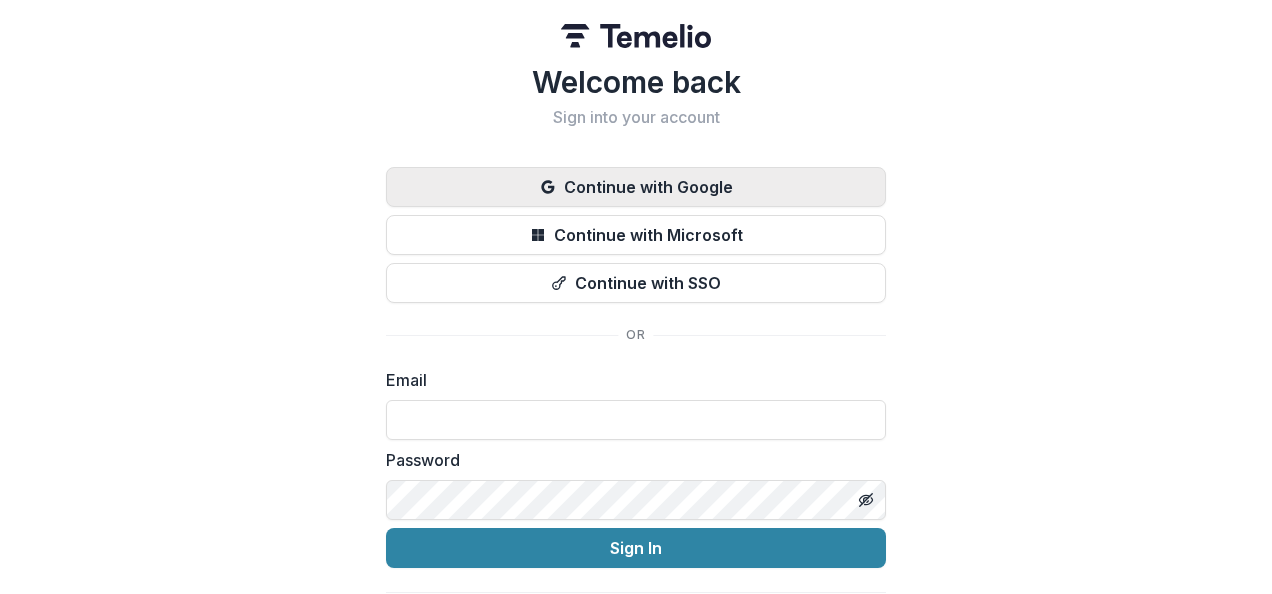 click on "Continue with Google" at bounding box center (636, 187) 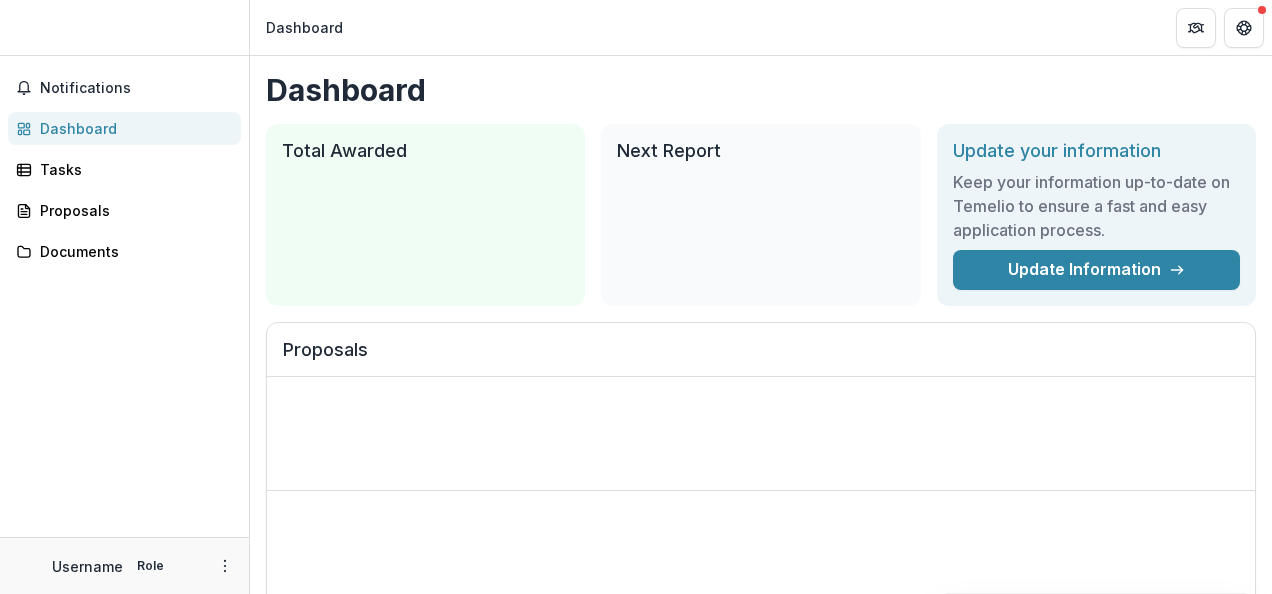 scroll, scrollTop: 0, scrollLeft: 0, axis: both 